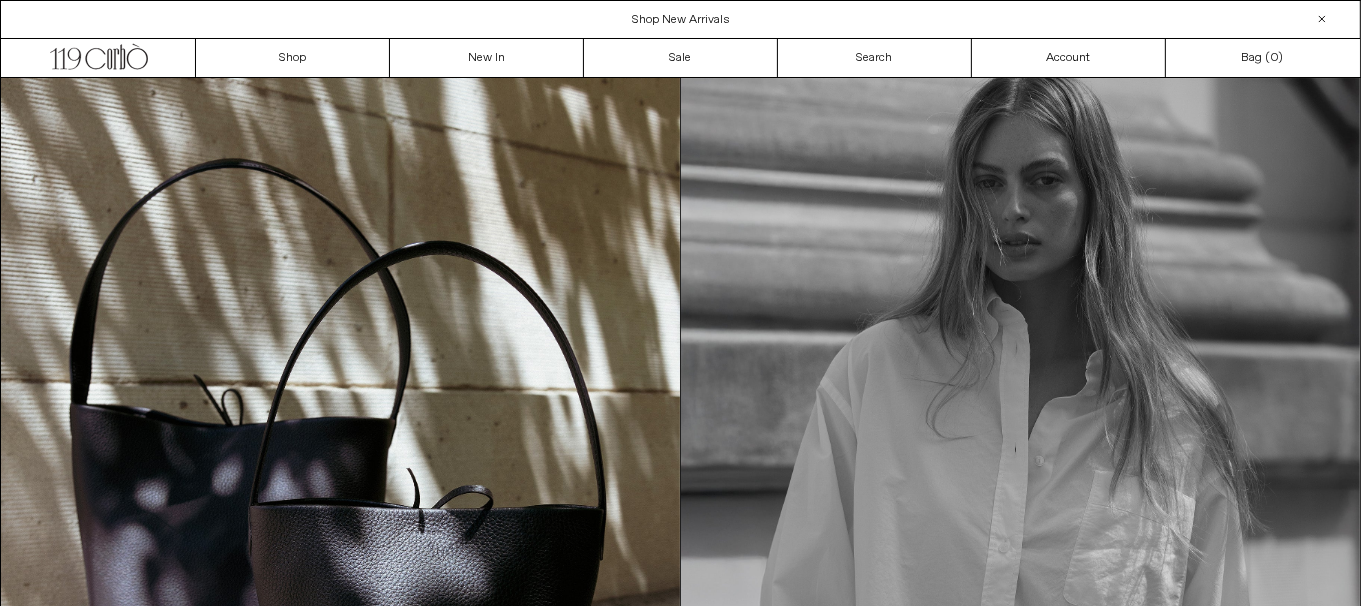 scroll, scrollTop: 0, scrollLeft: 0, axis: both 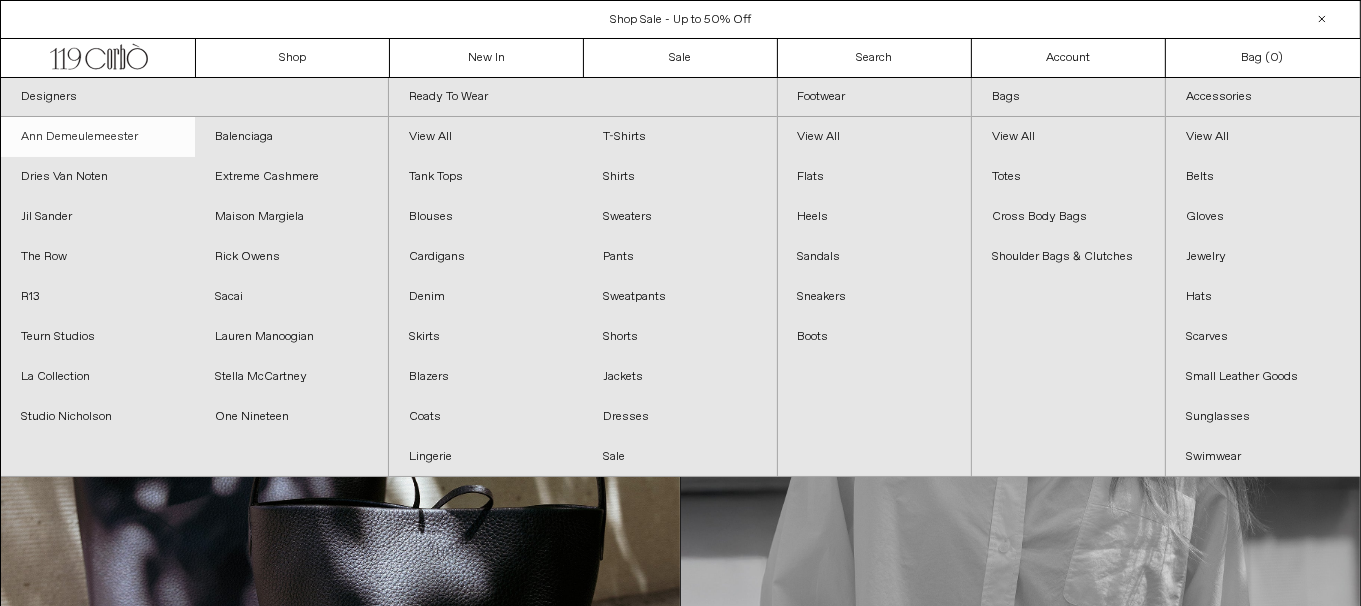 click on "Ann Demeulemeester" at bounding box center [98, 137] 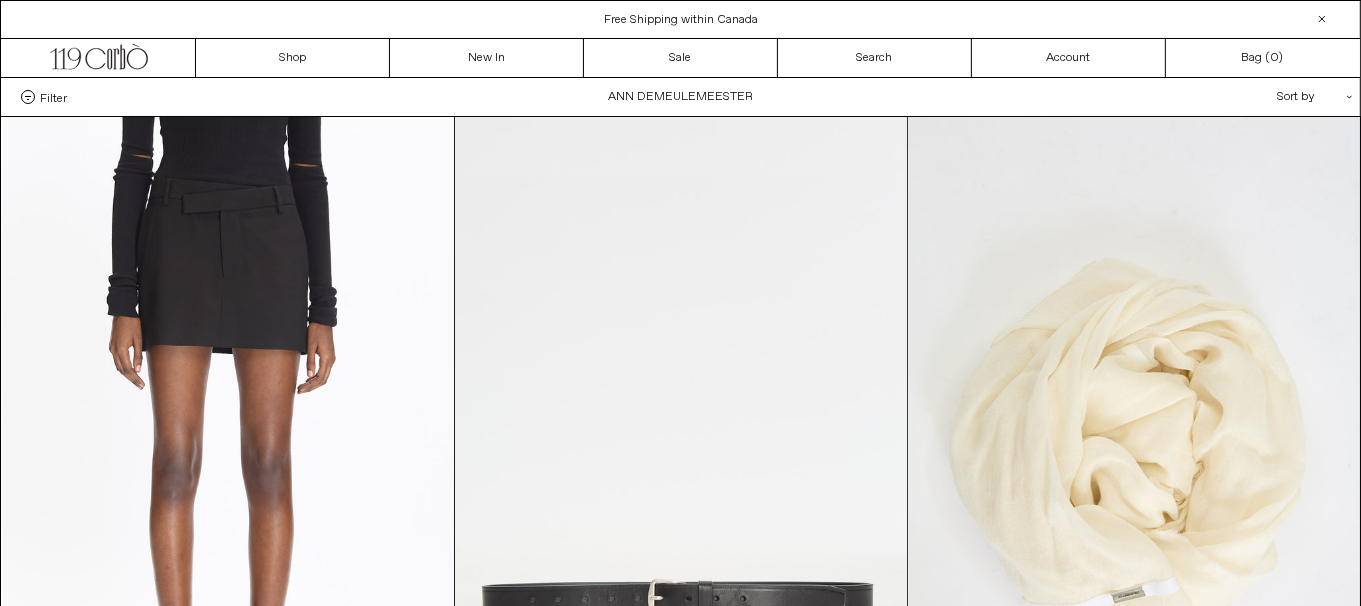 scroll, scrollTop: 0, scrollLeft: 0, axis: both 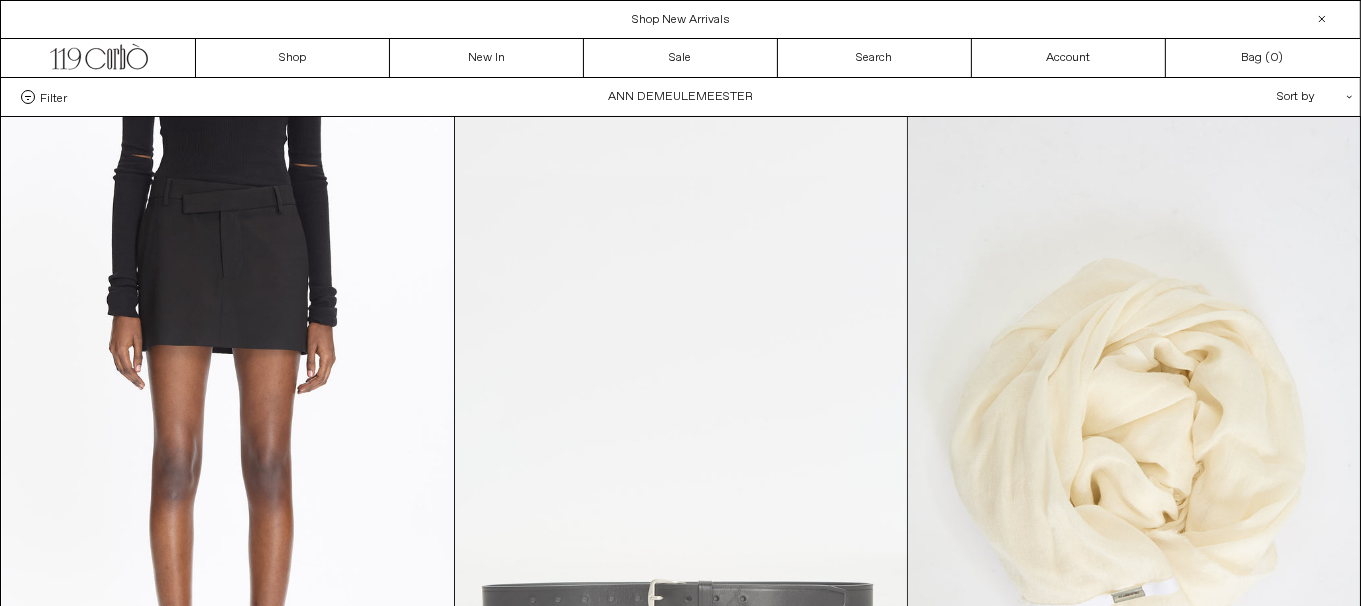 click at bounding box center [681, 456] 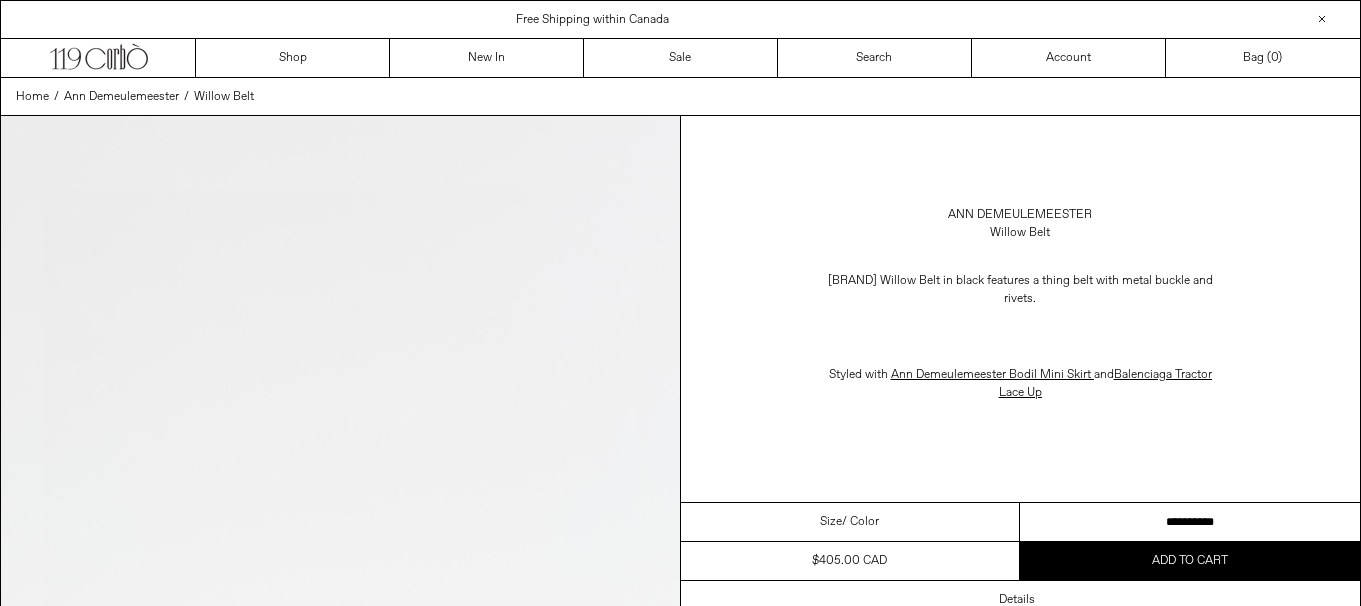 scroll, scrollTop: 0, scrollLeft: 0, axis: both 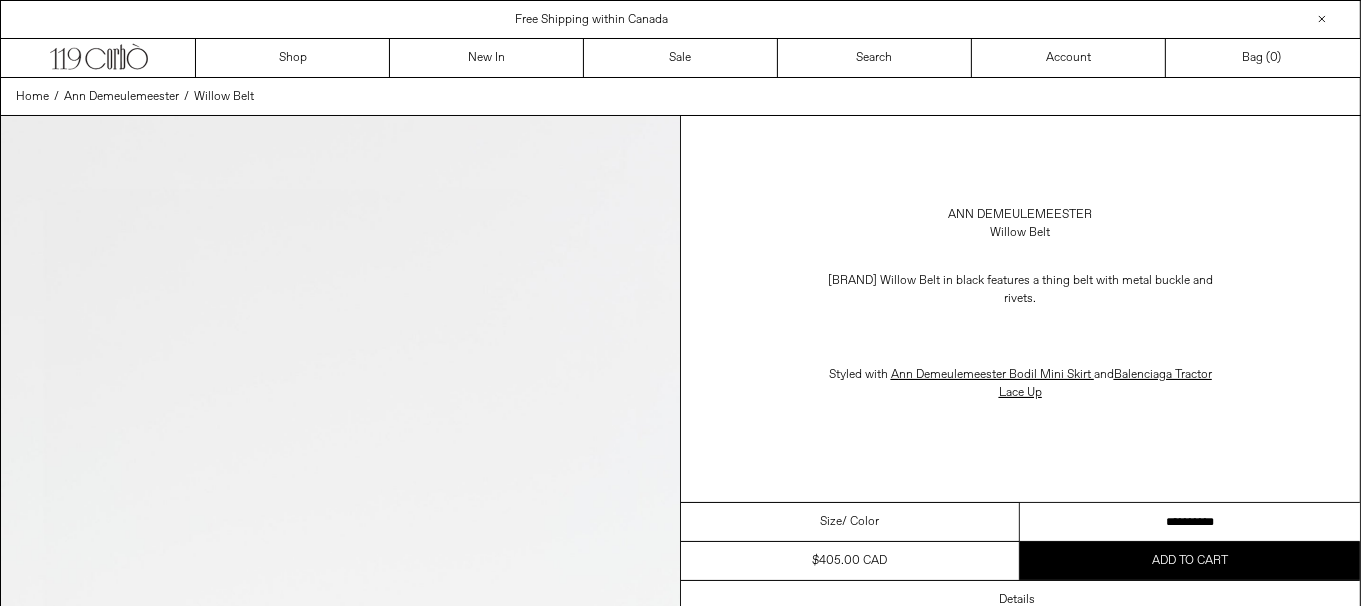 click on "**********" at bounding box center (1190, 522) 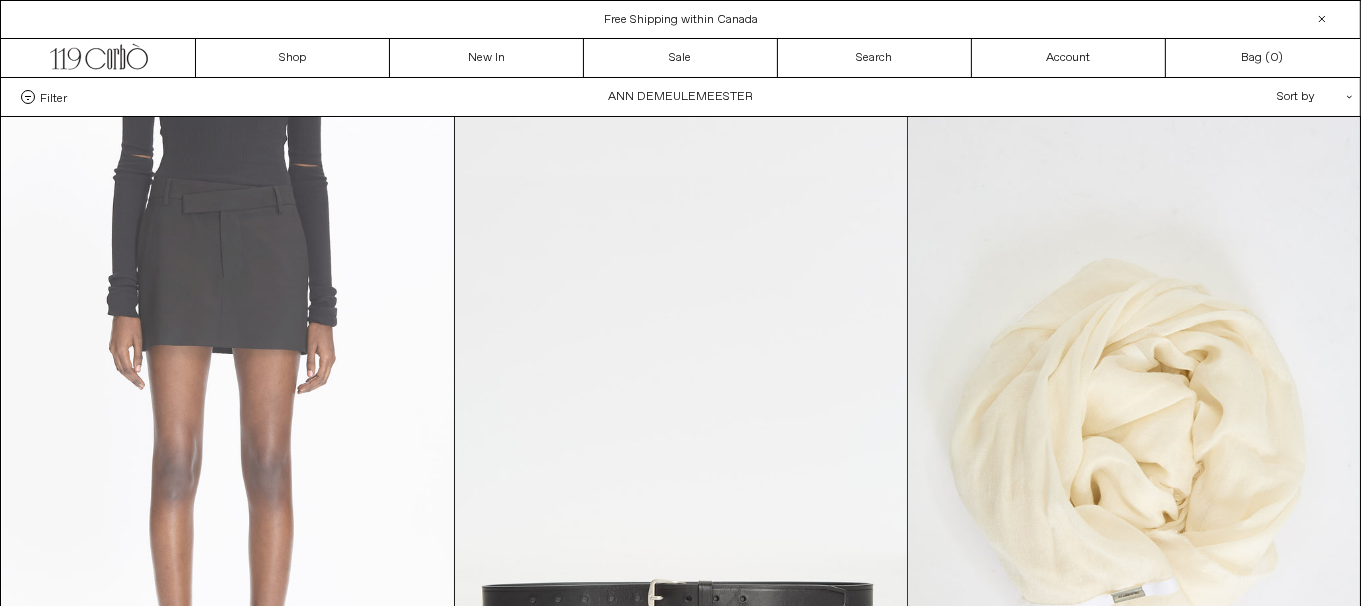 scroll, scrollTop: 0, scrollLeft: 0, axis: both 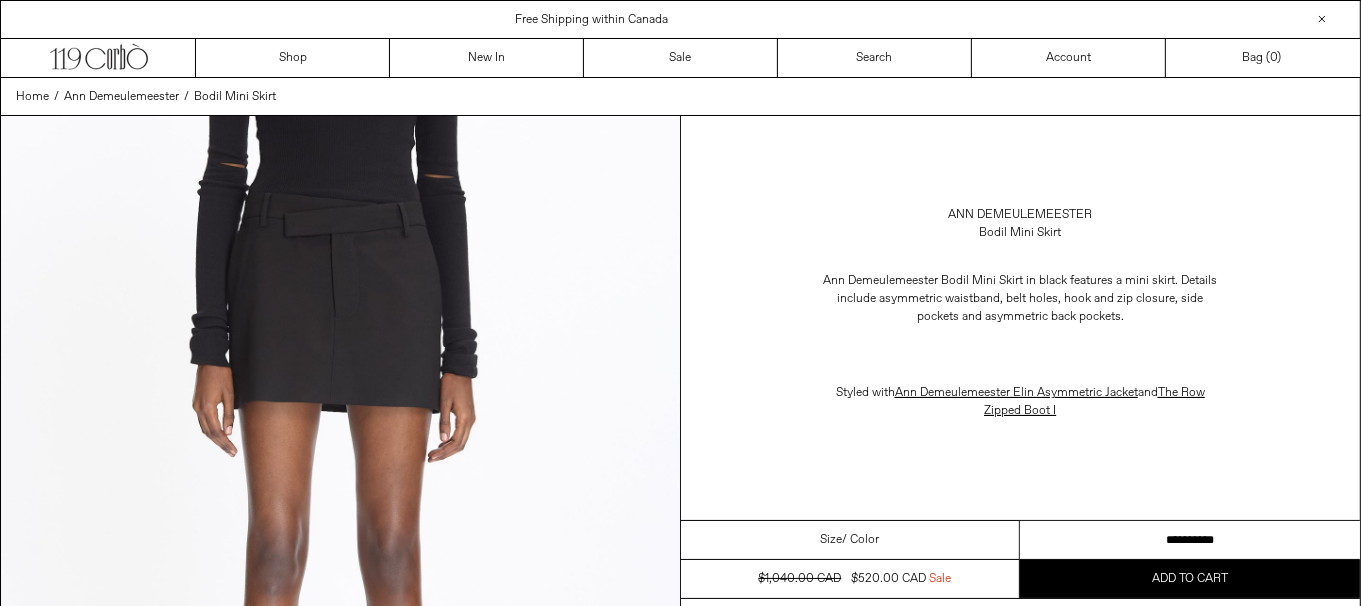 click on "**********" at bounding box center (1190, 540) 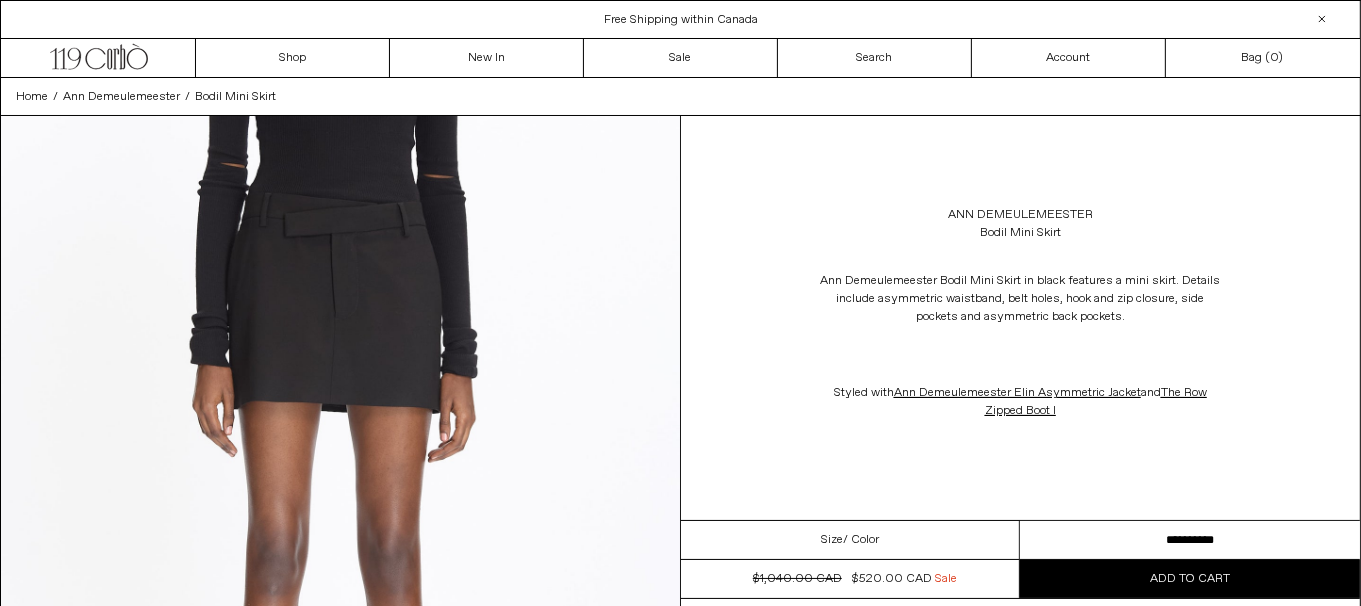 scroll, scrollTop: 0, scrollLeft: 0, axis: both 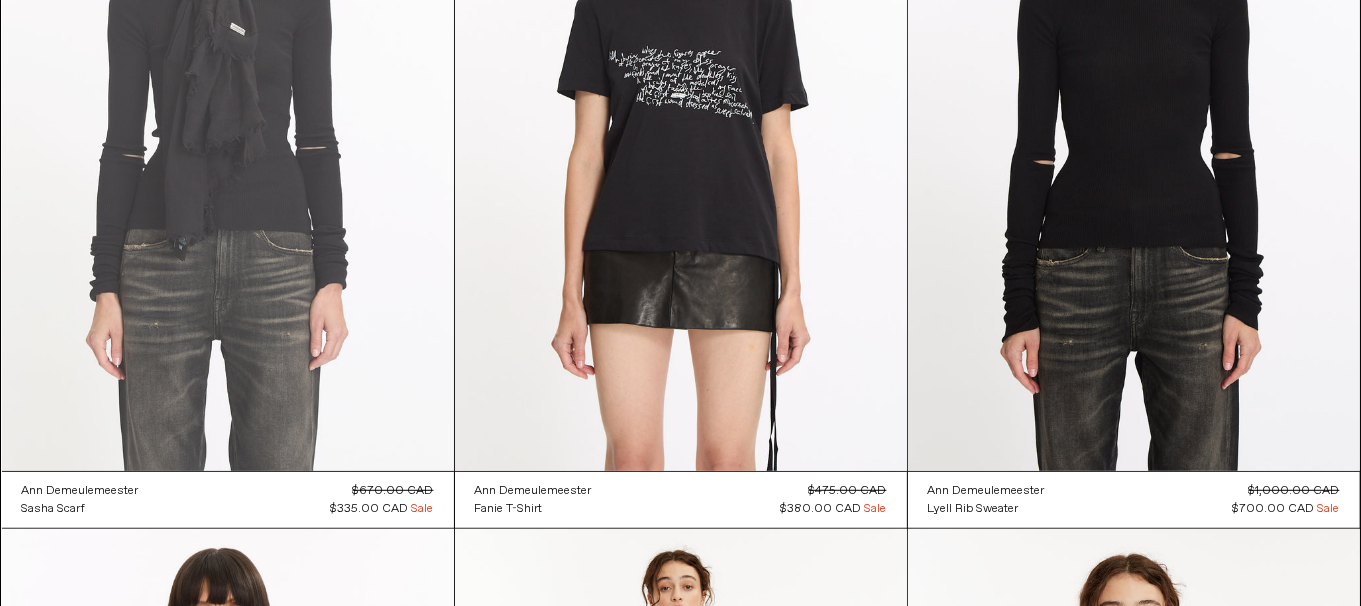 click at bounding box center (228, 132) 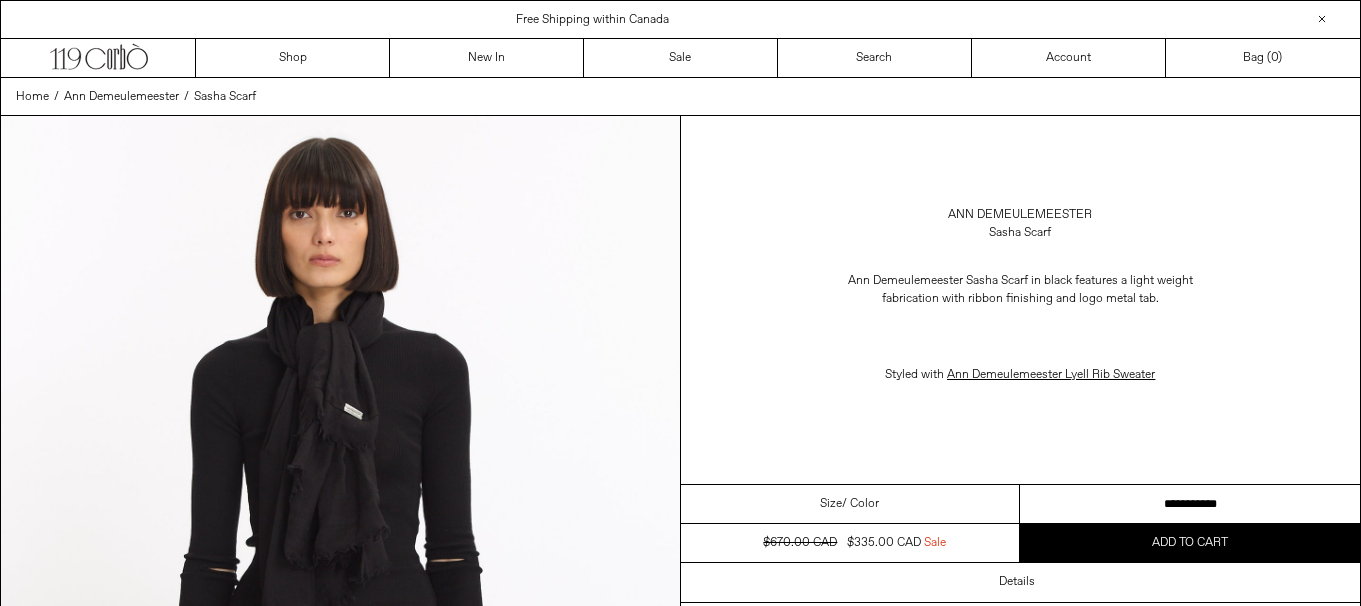 scroll, scrollTop: 0, scrollLeft: 0, axis: both 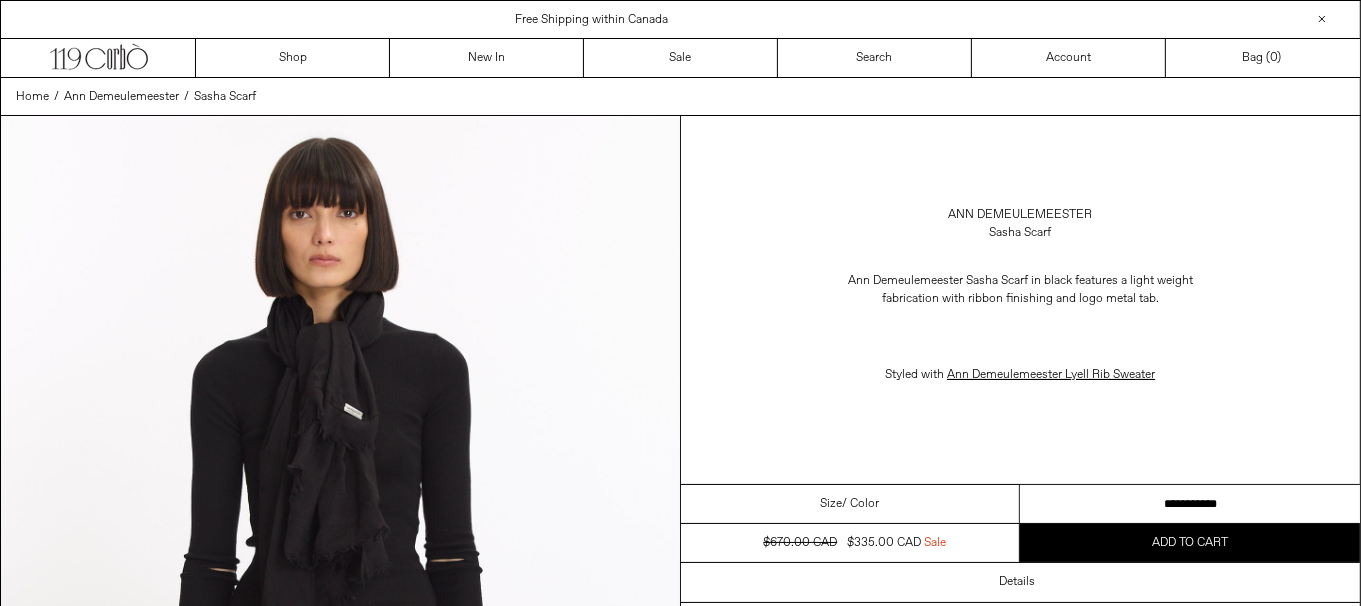 click on "**********" at bounding box center (1190, 504) 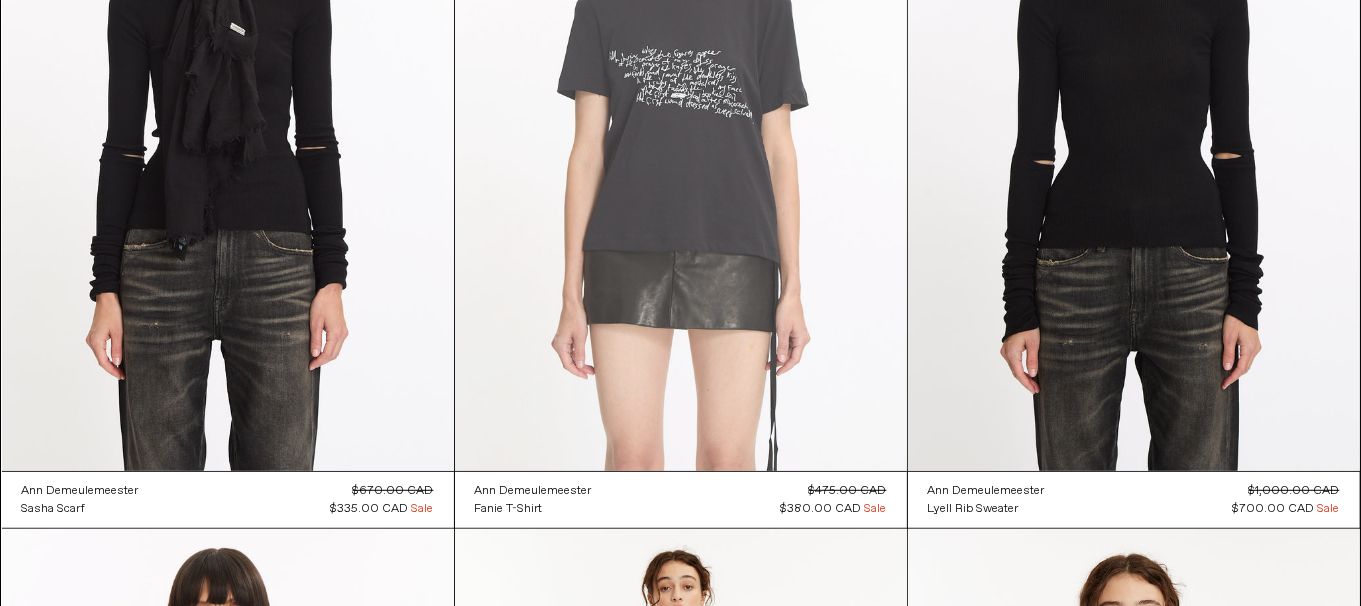 scroll, scrollTop: 0, scrollLeft: 0, axis: both 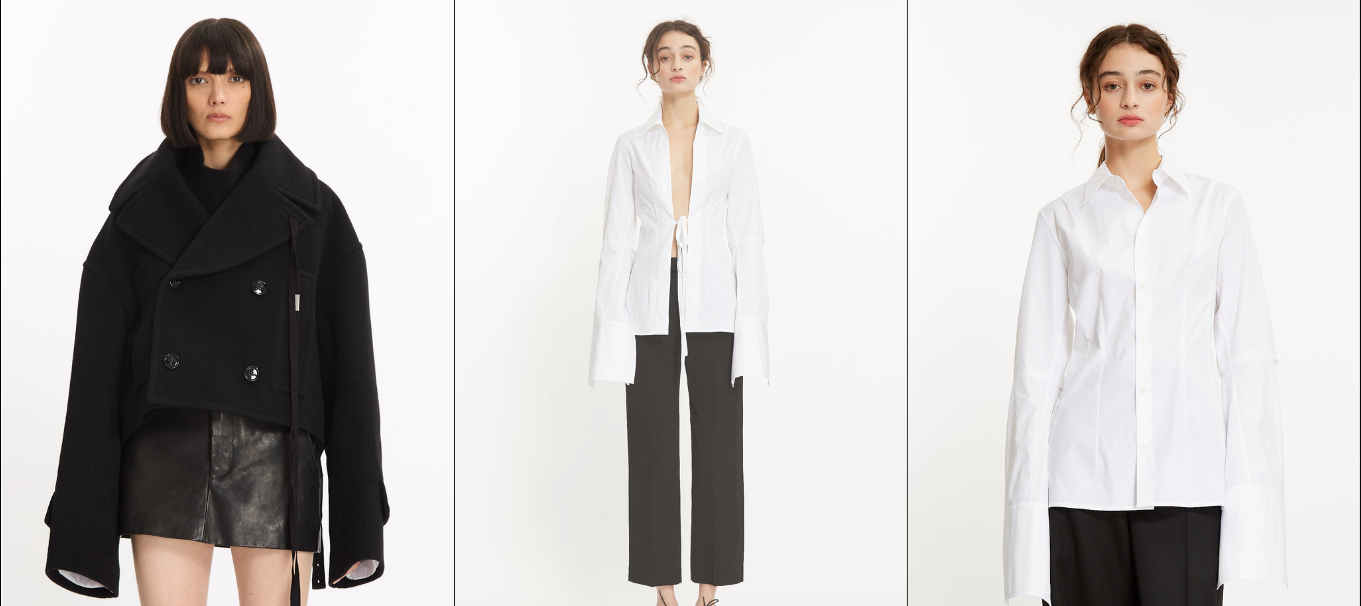 click at bounding box center (681, 338) 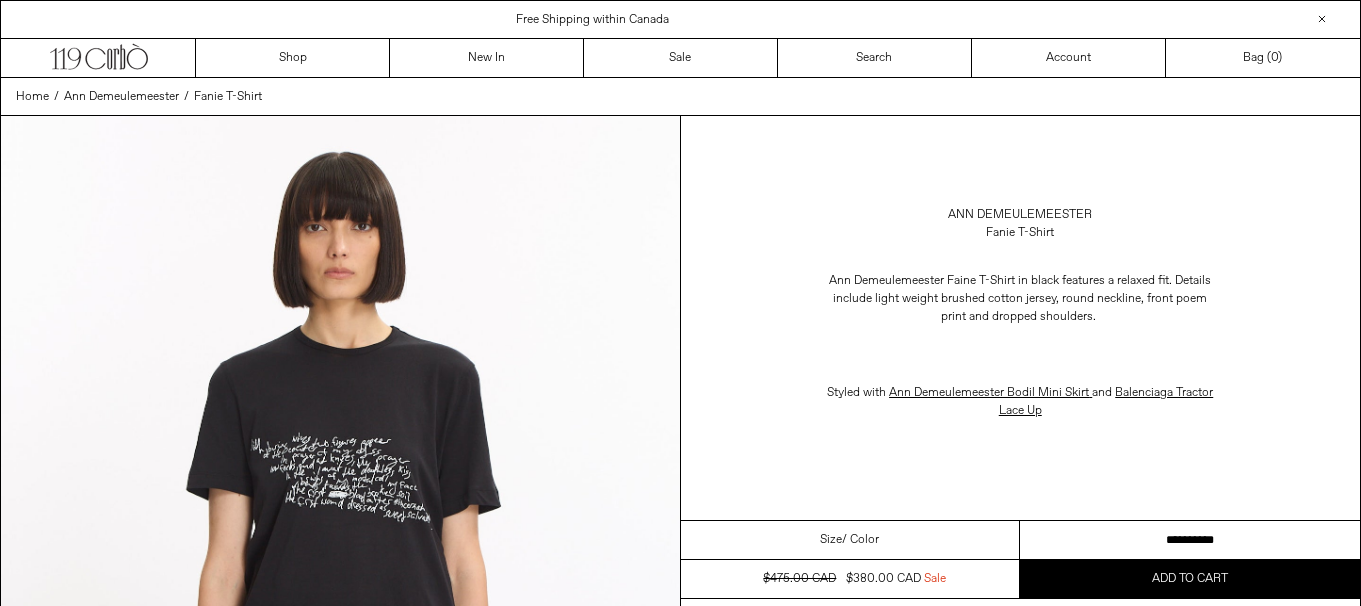 scroll, scrollTop: 0, scrollLeft: 0, axis: both 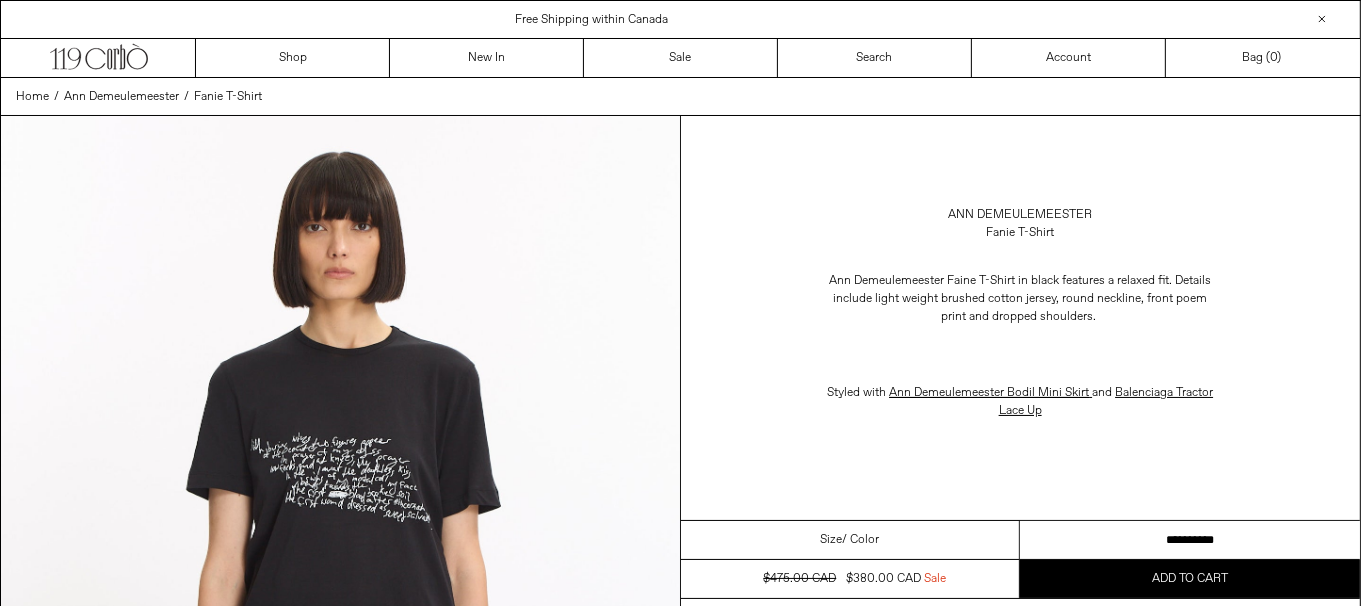 click on "**********" at bounding box center [1190, 540] 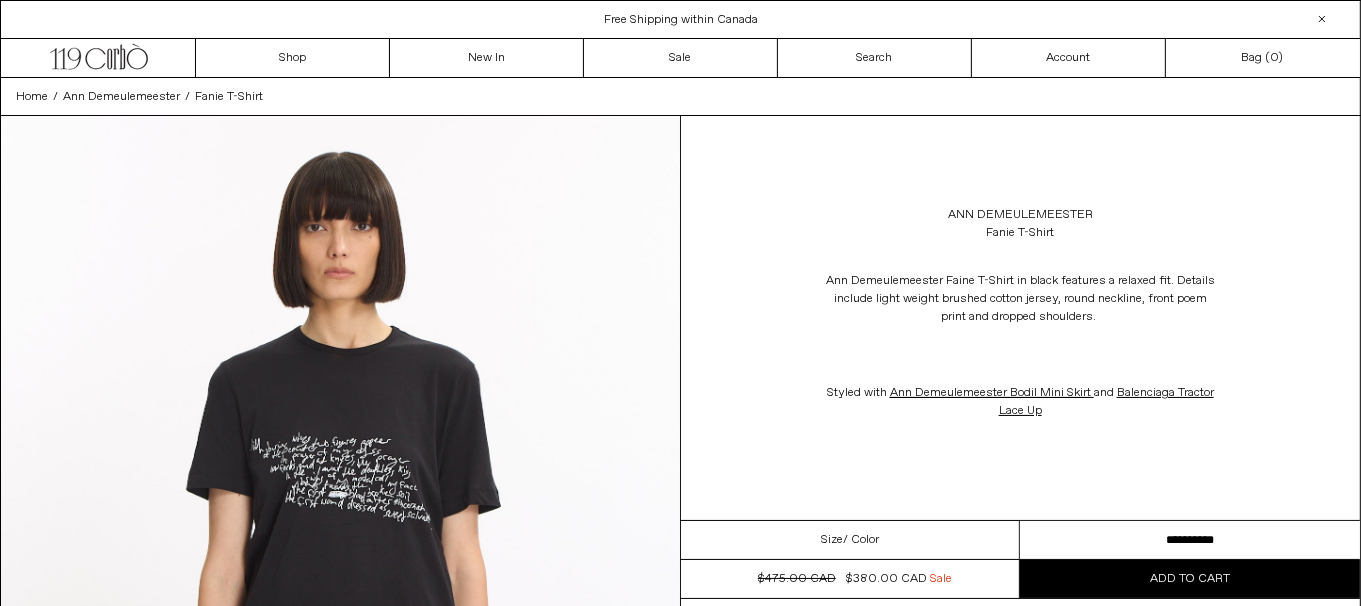 scroll, scrollTop: 0, scrollLeft: 0, axis: both 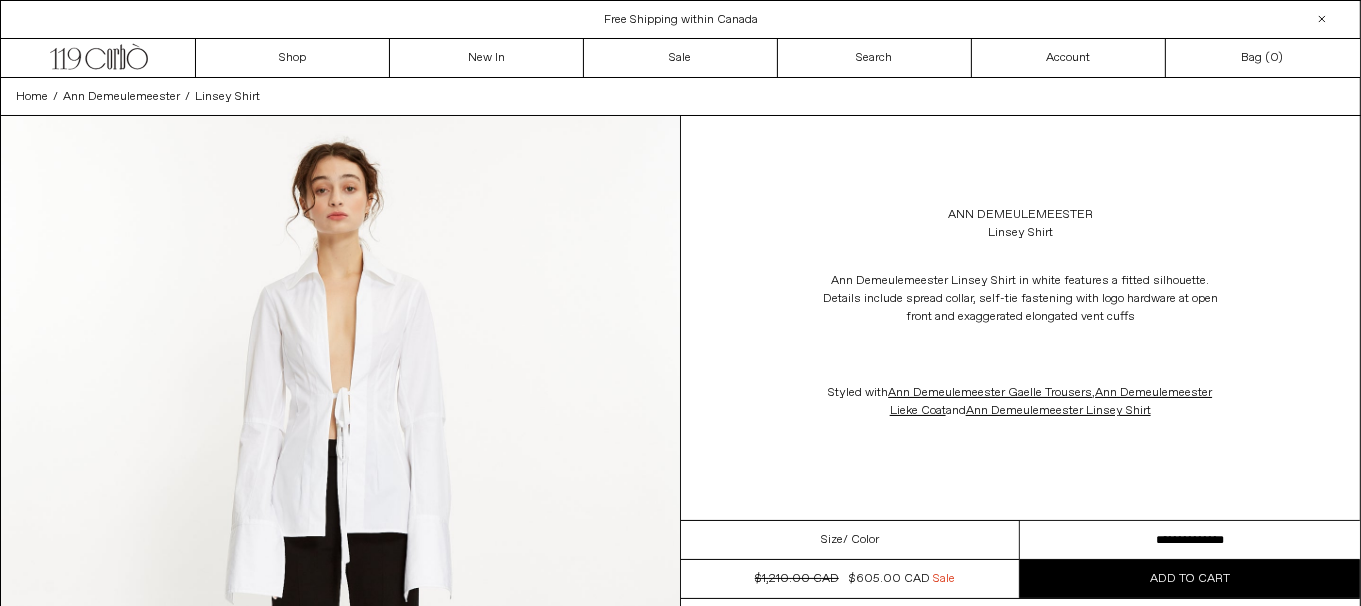 click on "**********" at bounding box center [1190, 540] 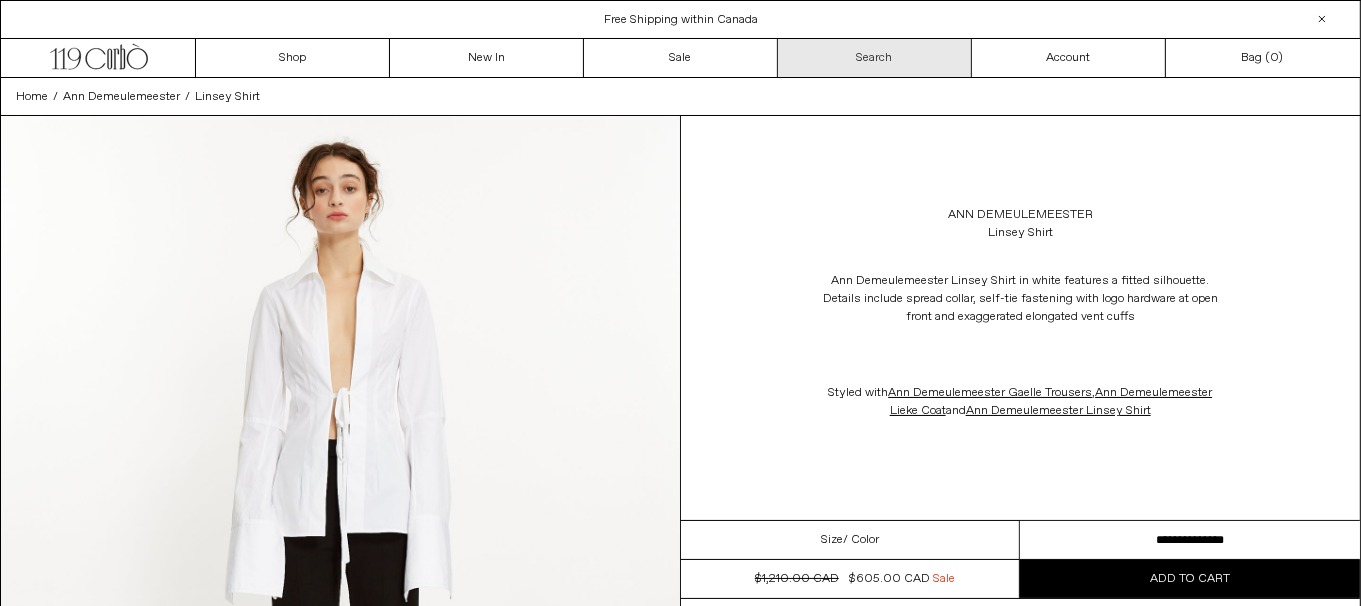 scroll, scrollTop: 0, scrollLeft: 0, axis: both 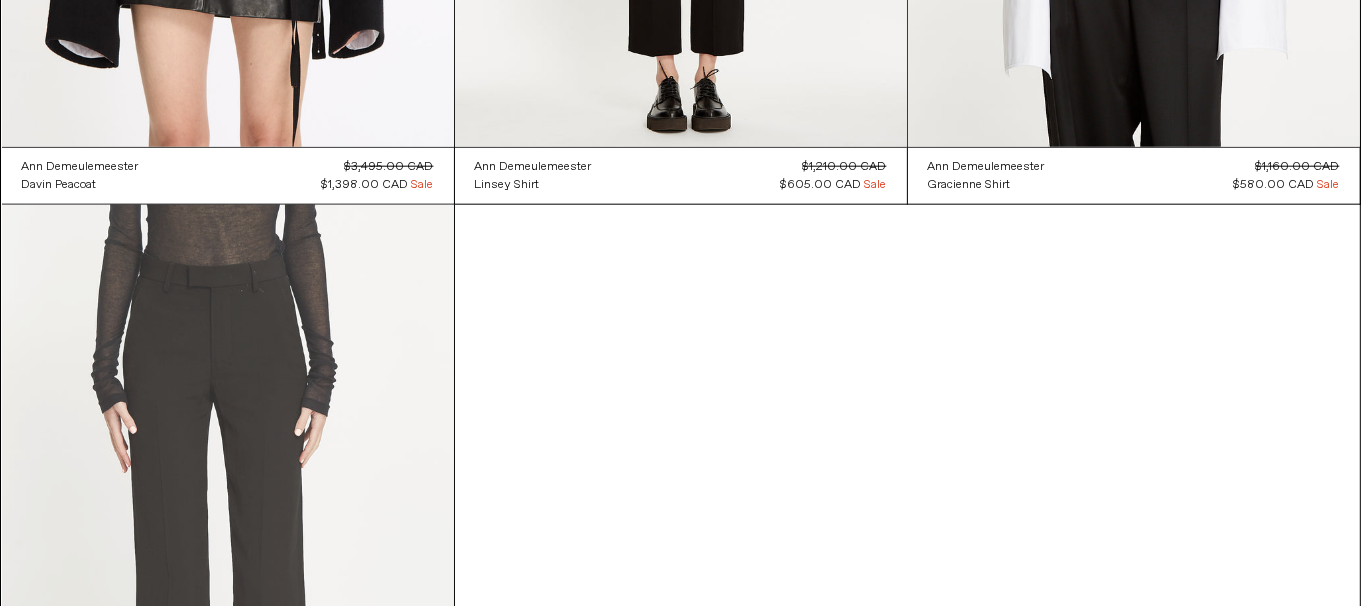click at bounding box center [228, 544] 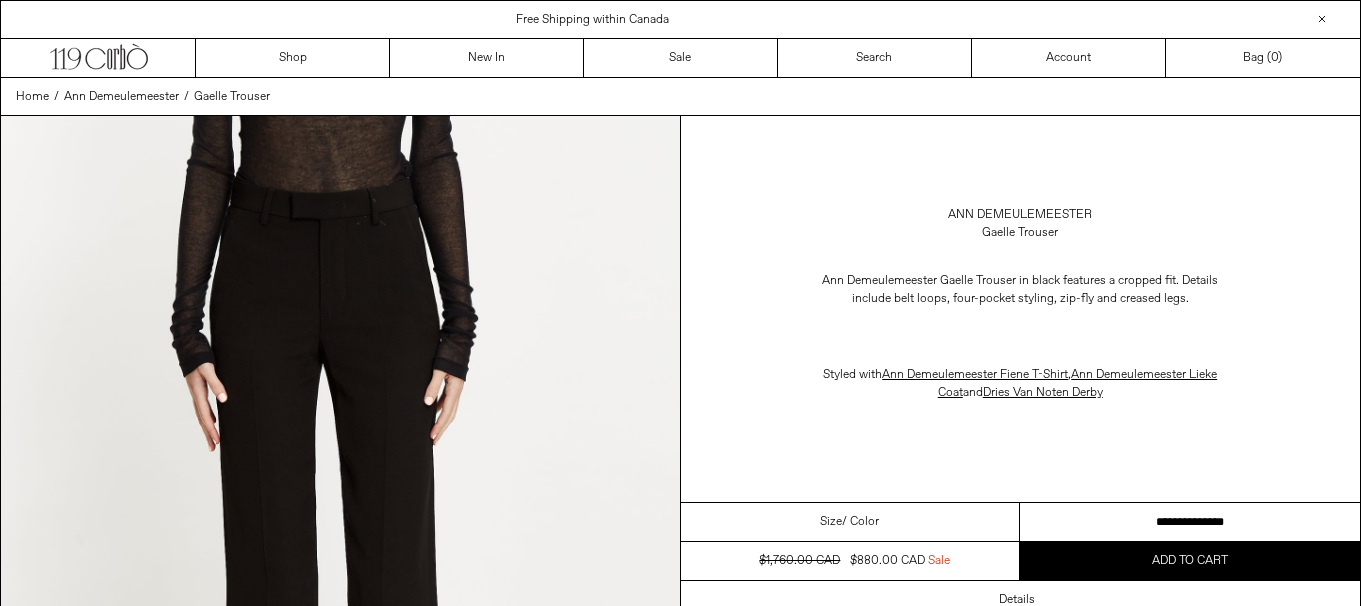 scroll, scrollTop: 0, scrollLeft: 0, axis: both 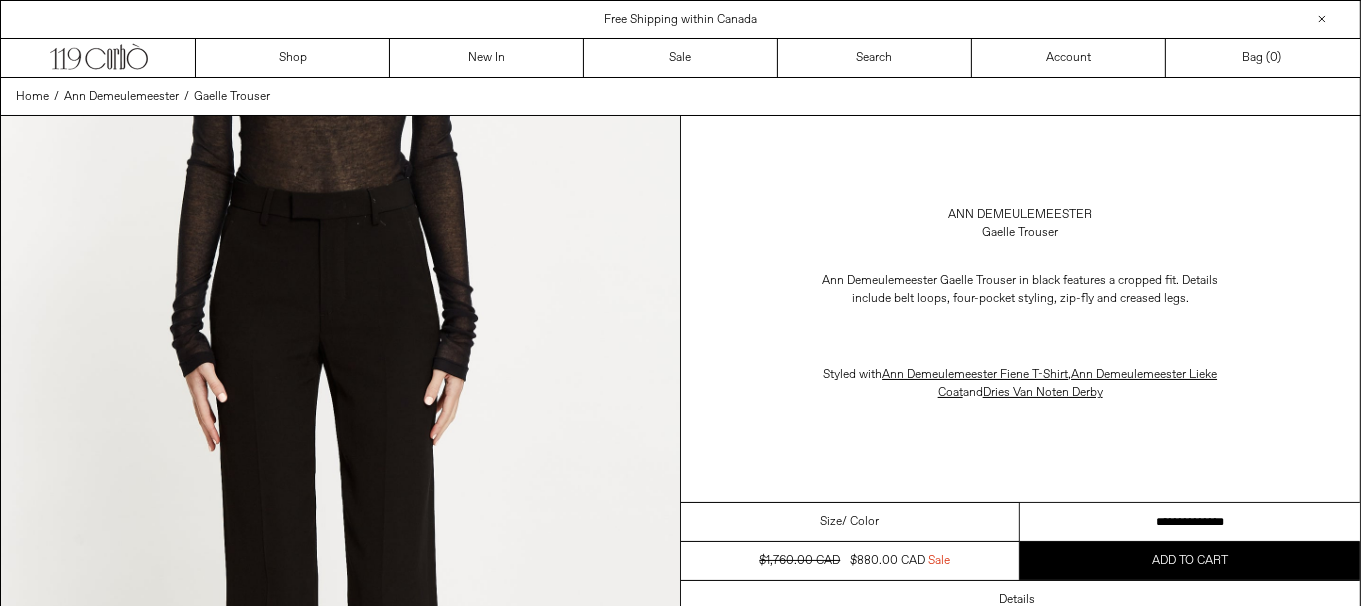 click on "**********" at bounding box center (1190, 522) 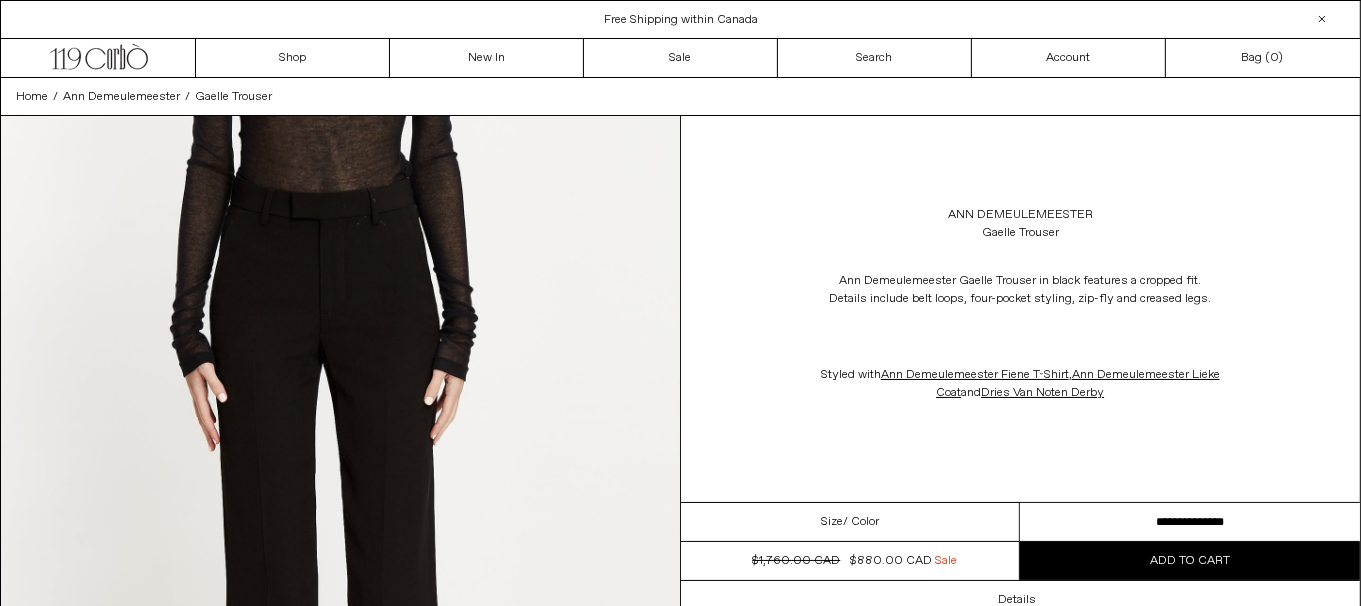 scroll, scrollTop: 0, scrollLeft: 0, axis: both 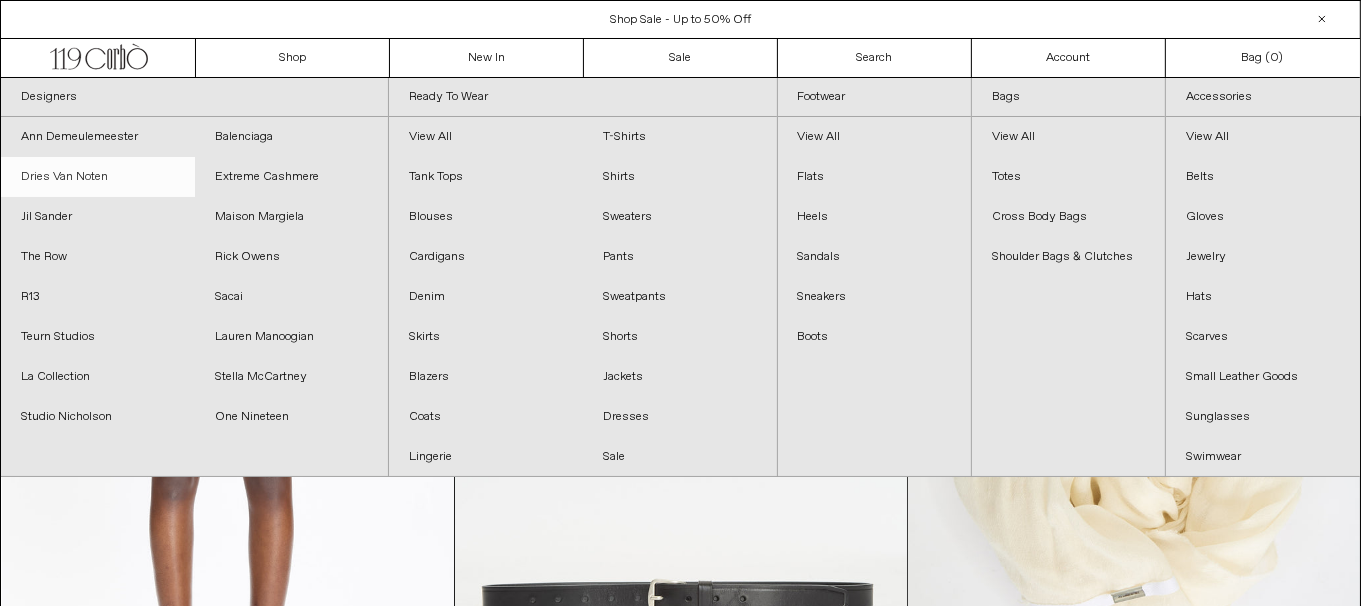 click on "Dries Van Noten" at bounding box center (98, 177) 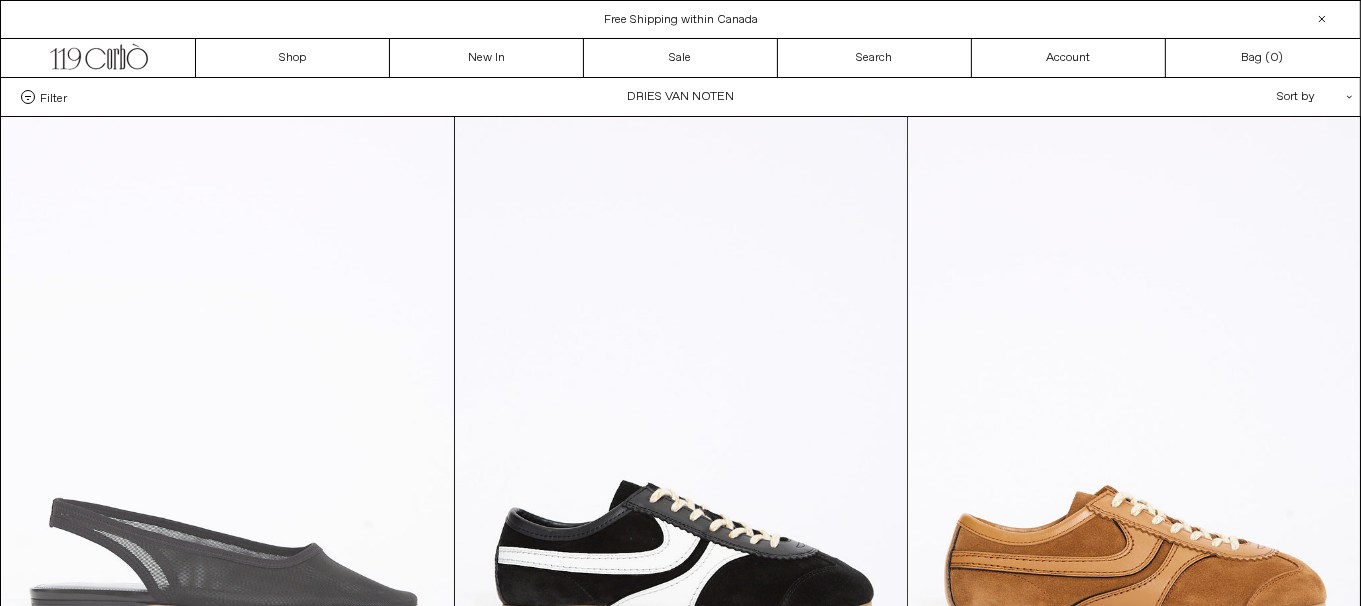 scroll, scrollTop: 0, scrollLeft: 0, axis: both 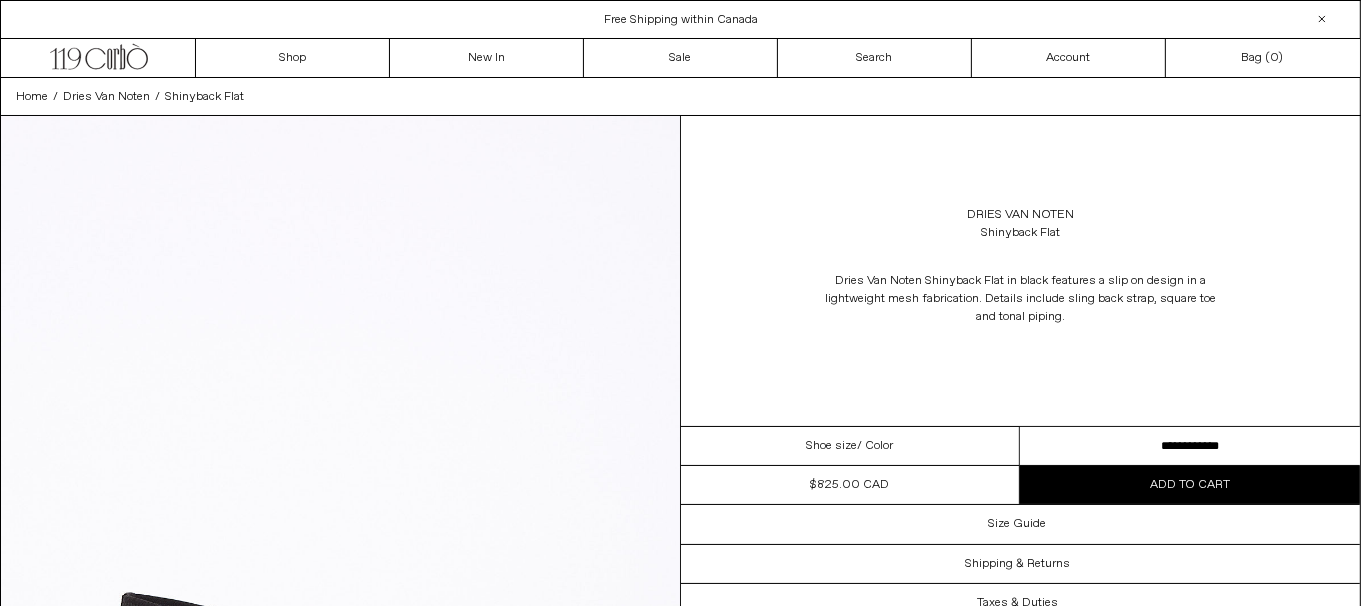 click on "**********" 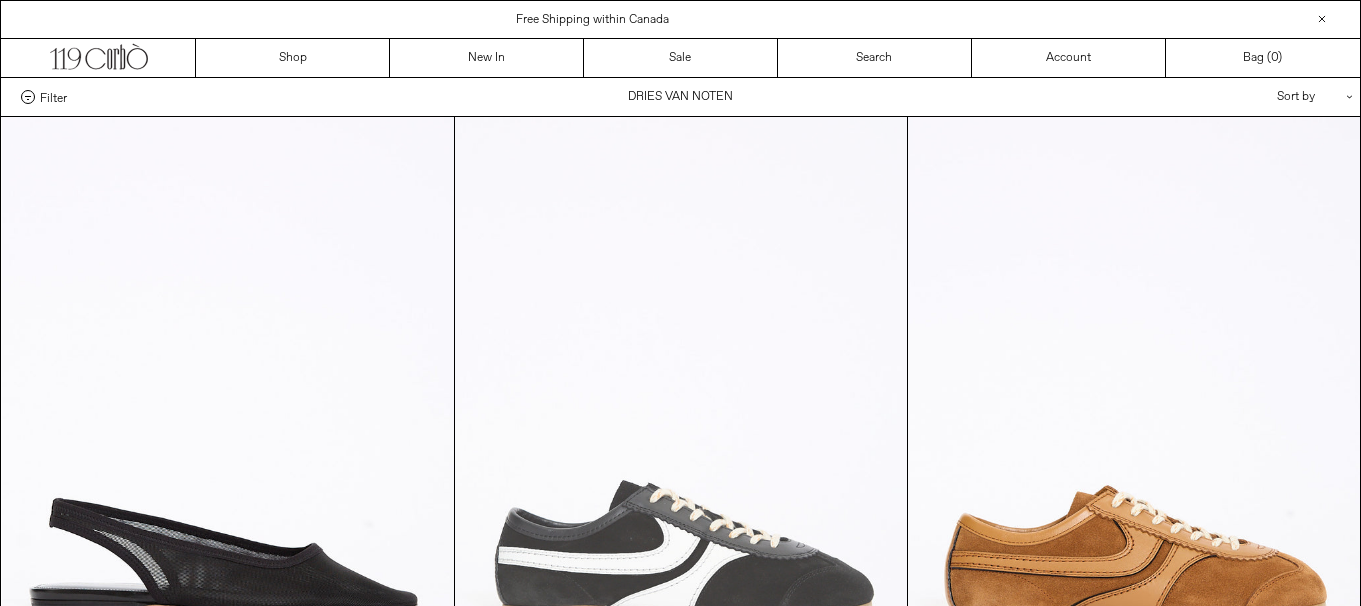 scroll, scrollTop: 0, scrollLeft: 0, axis: both 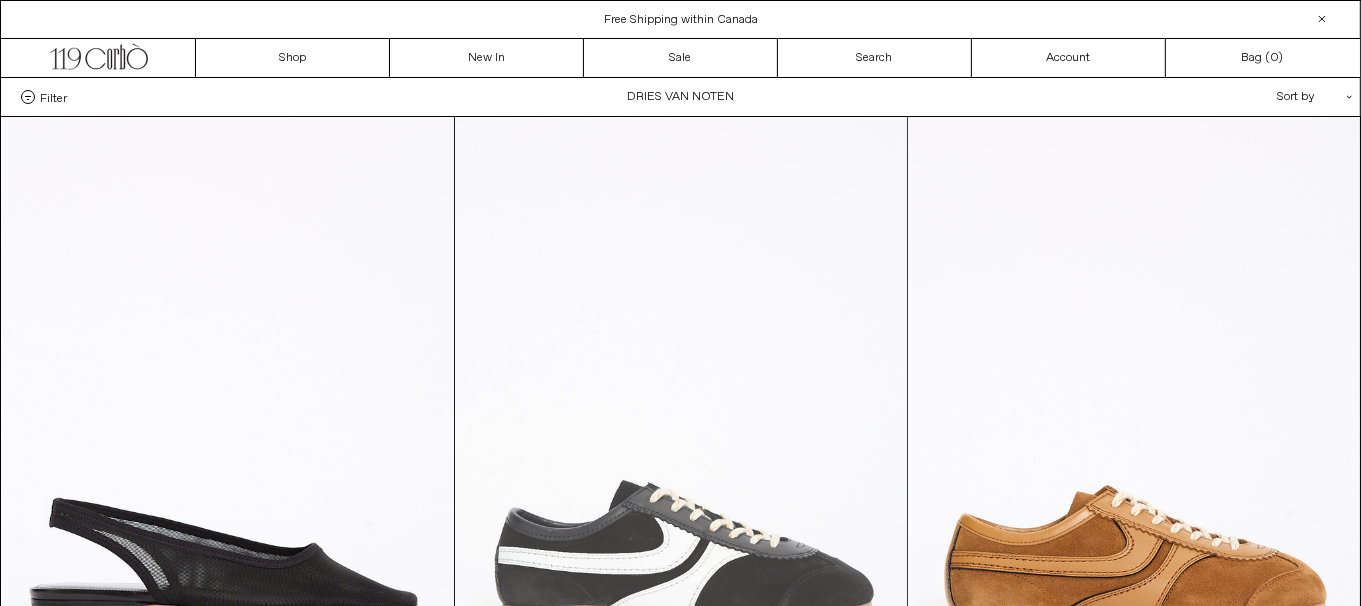click at bounding box center (681, 456) 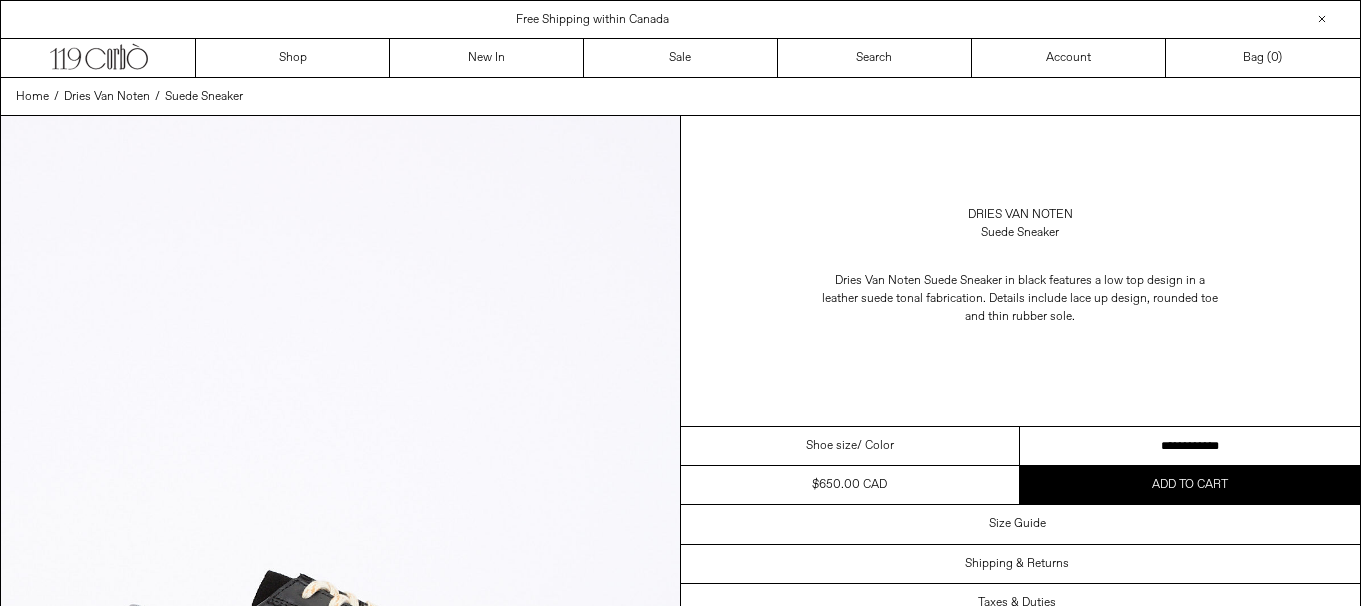 scroll, scrollTop: 0, scrollLeft: 0, axis: both 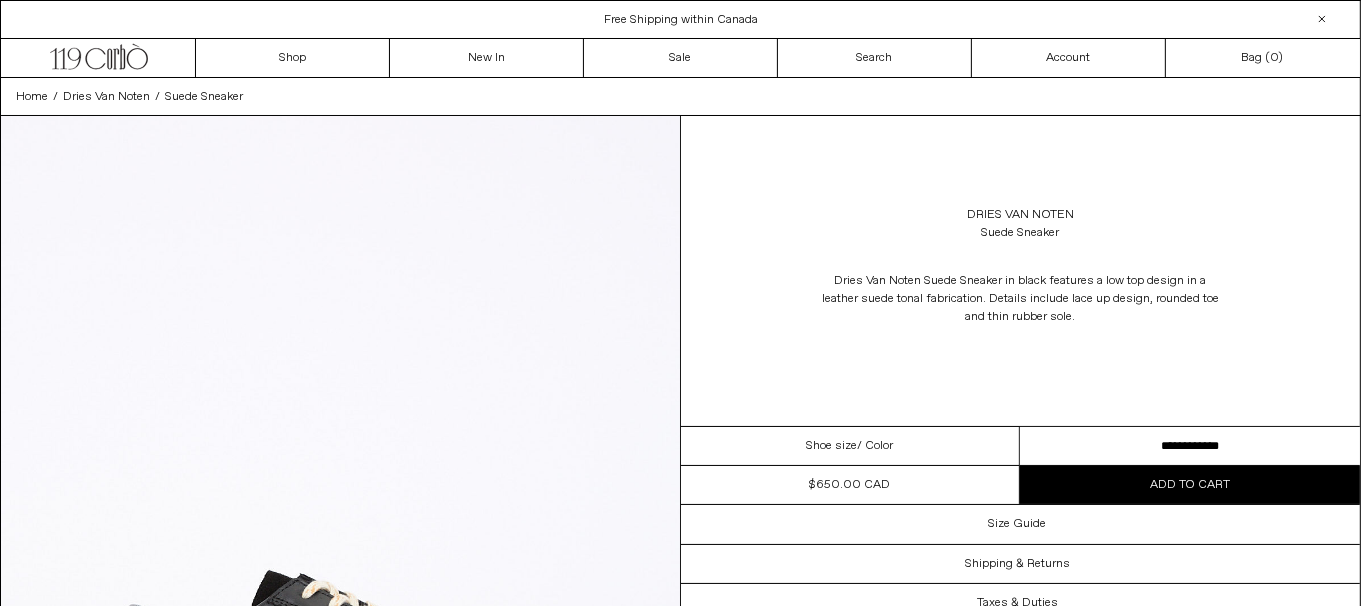 click on "**********" at bounding box center (1190, 446) 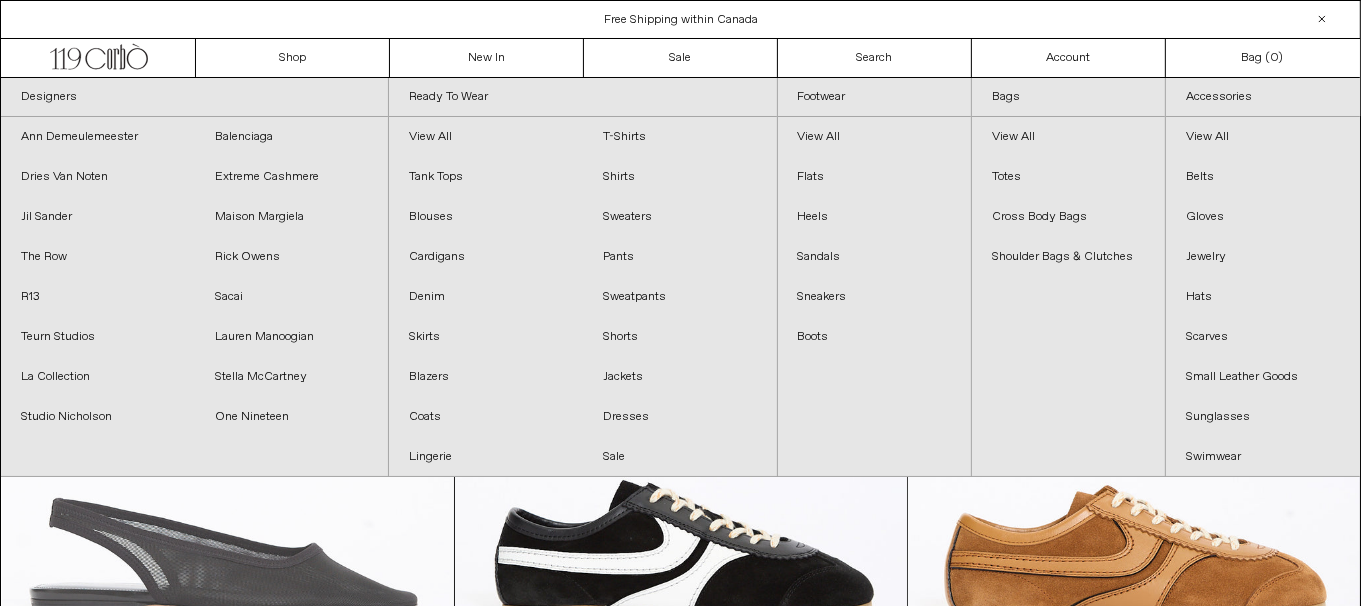 scroll, scrollTop: 0, scrollLeft: 0, axis: both 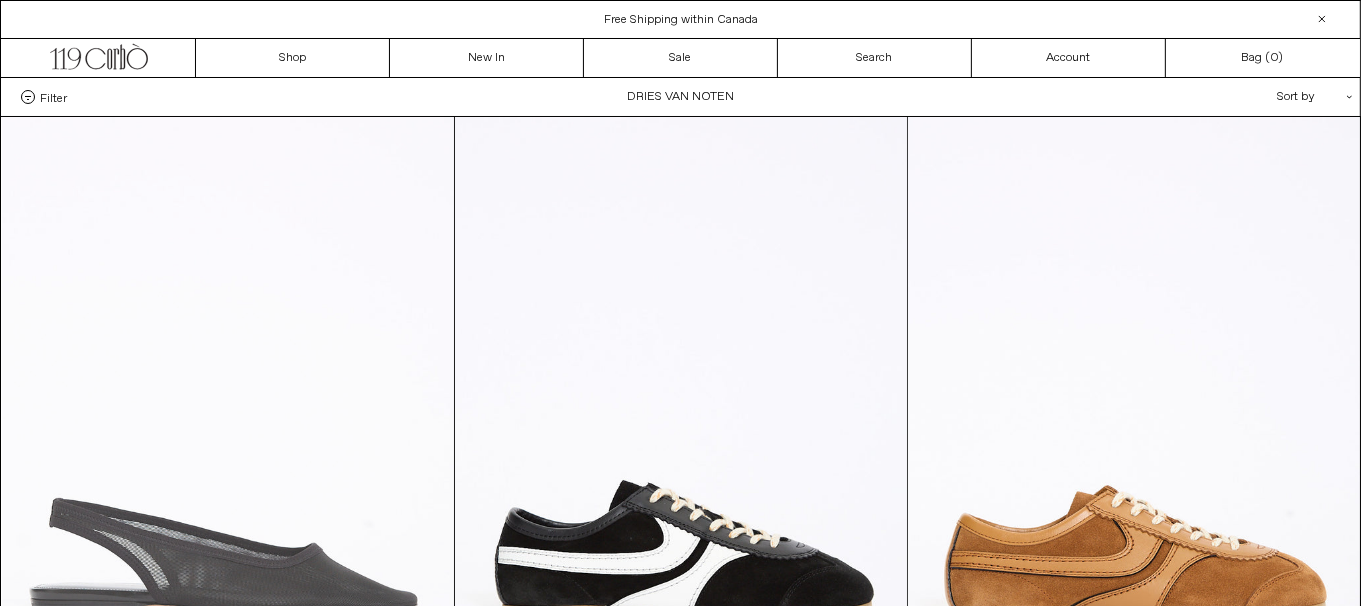 click at bounding box center [228, 456] 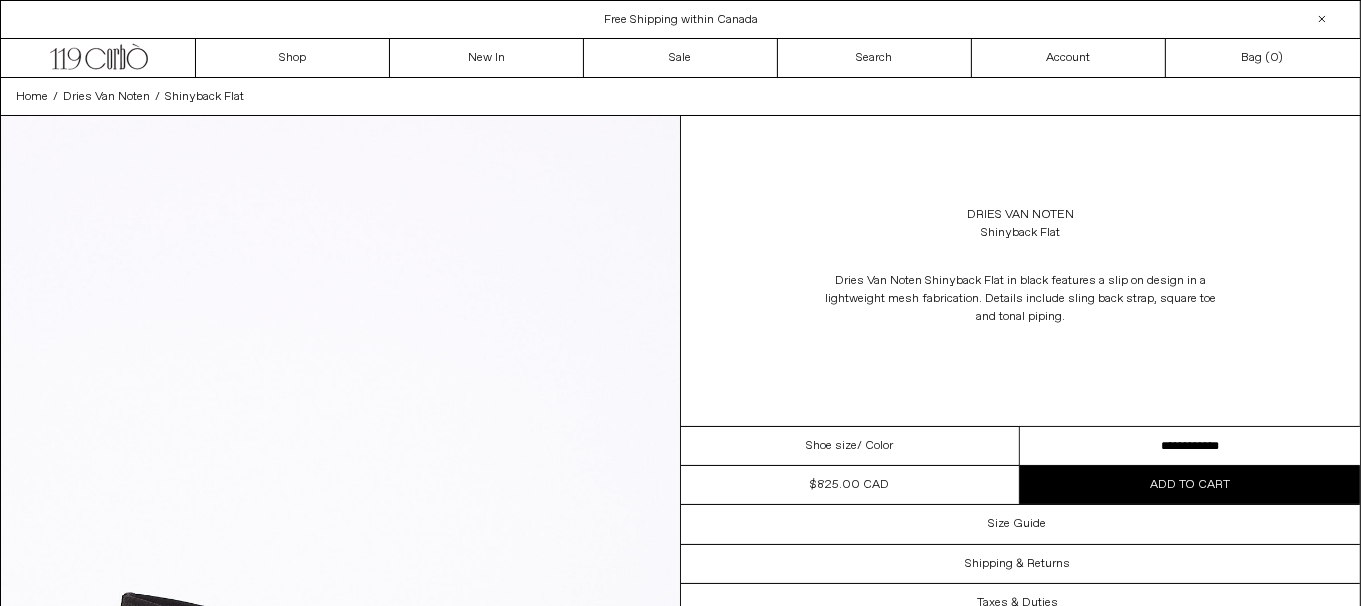 scroll, scrollTop: 0, scrollLeft: 0, axis: both 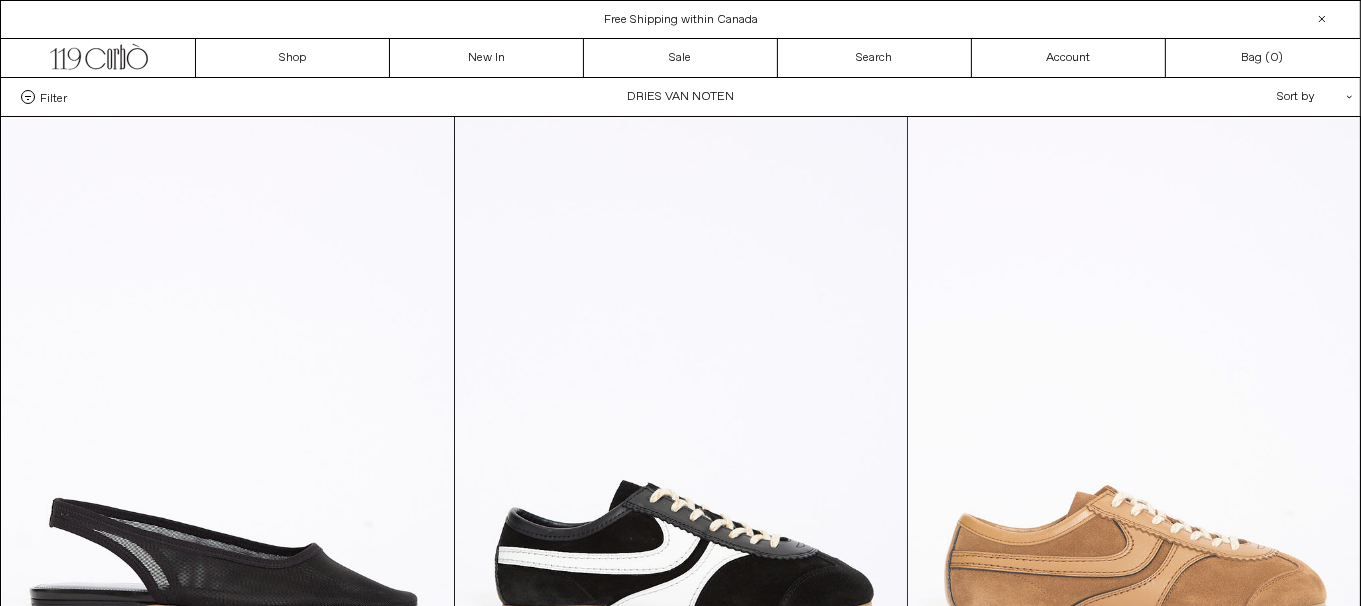 click at bounding box center (1134, 456) 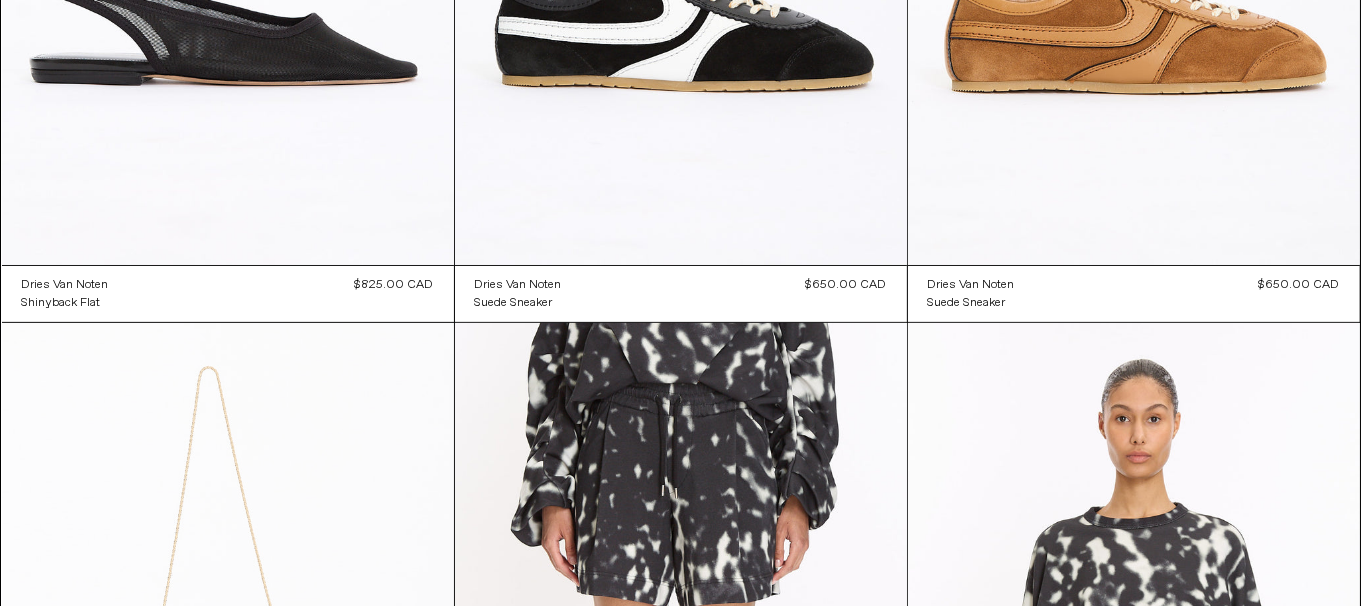 scroll, scrollTop: 1060, scrollLeft: 0, axis: vertical 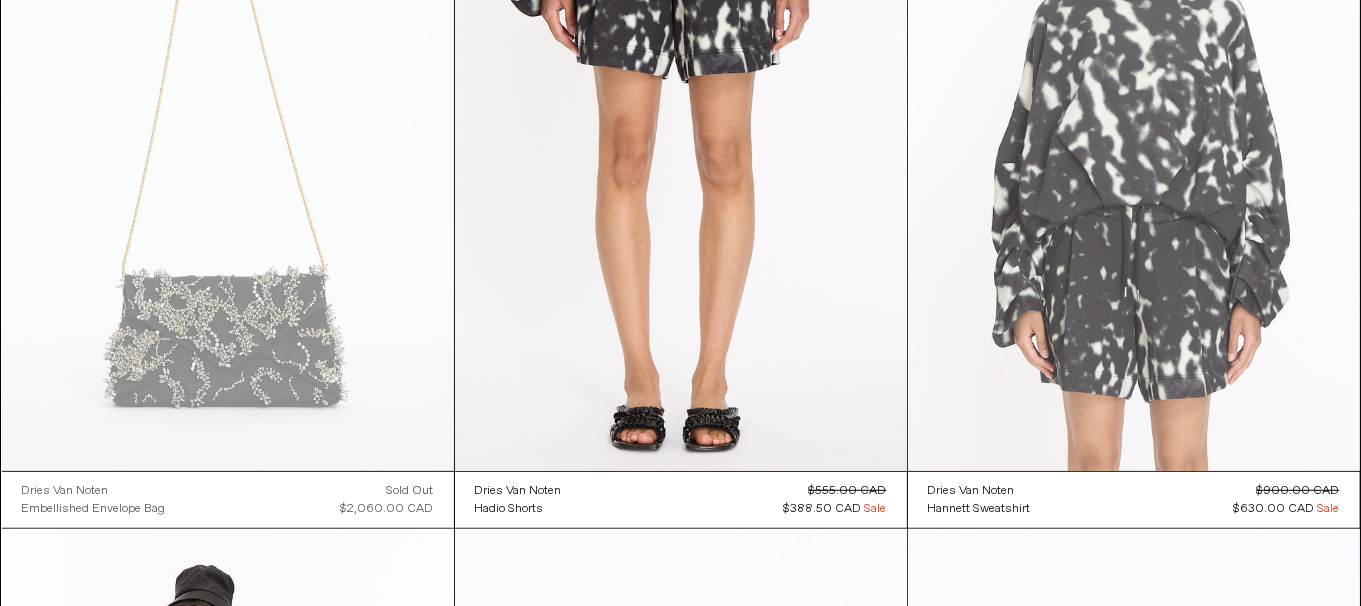 click at bounding box center [1134, 132] 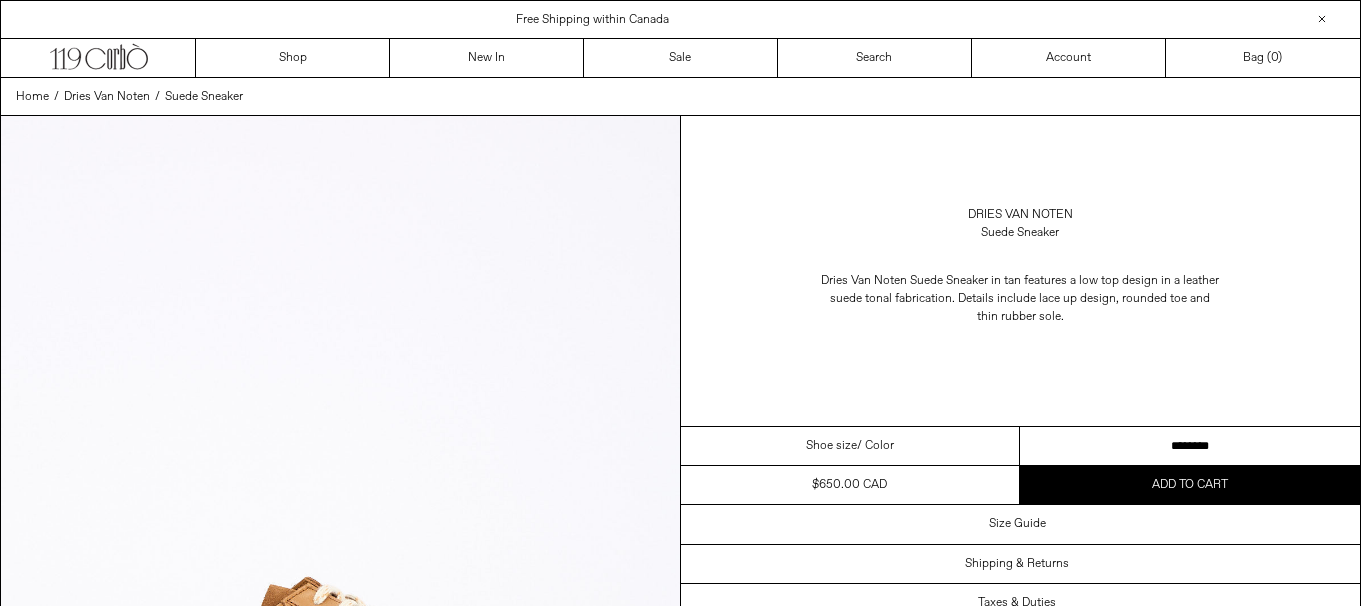 scroll, scrollTop: 0, scrollLeft: 0, axis: both 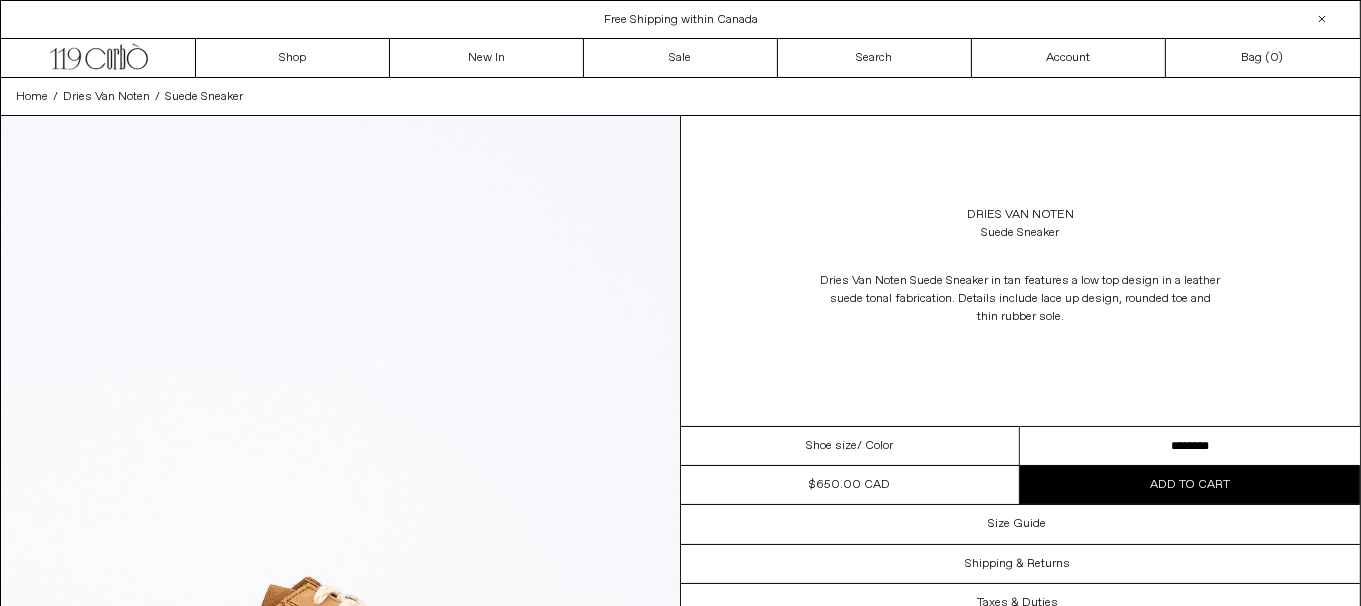 click on "**********" at bounding box center (1190, 446) 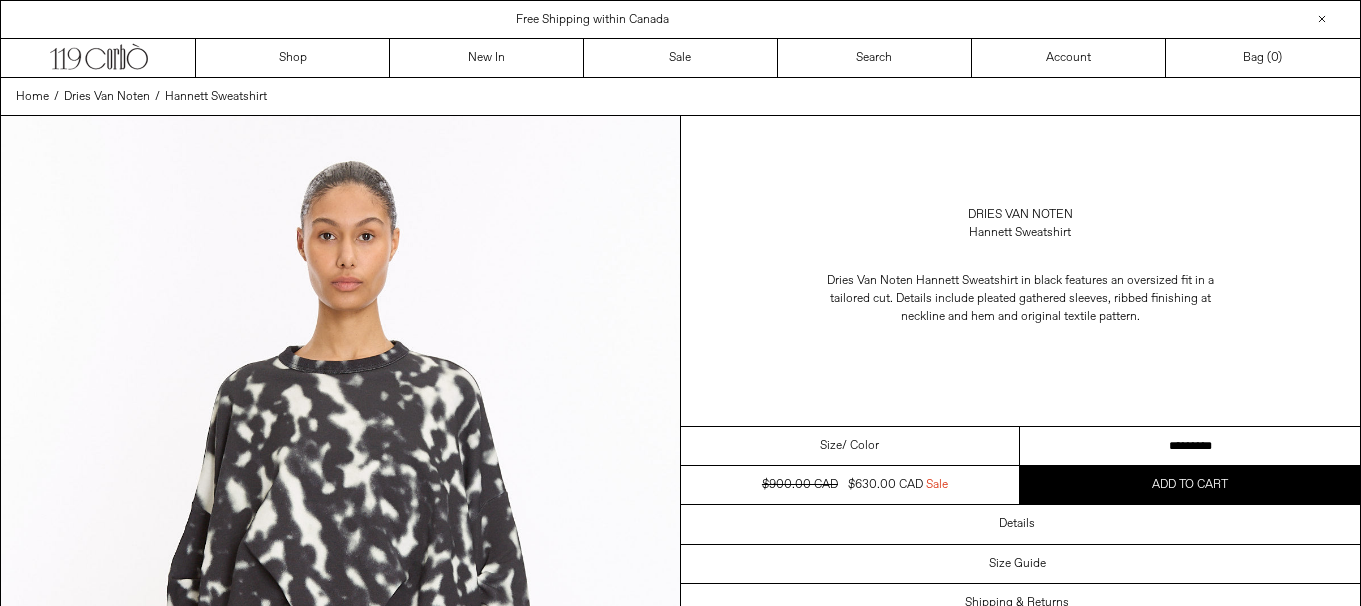 scroll, scrollTop: 0, scrollLeft: 0, axis: both 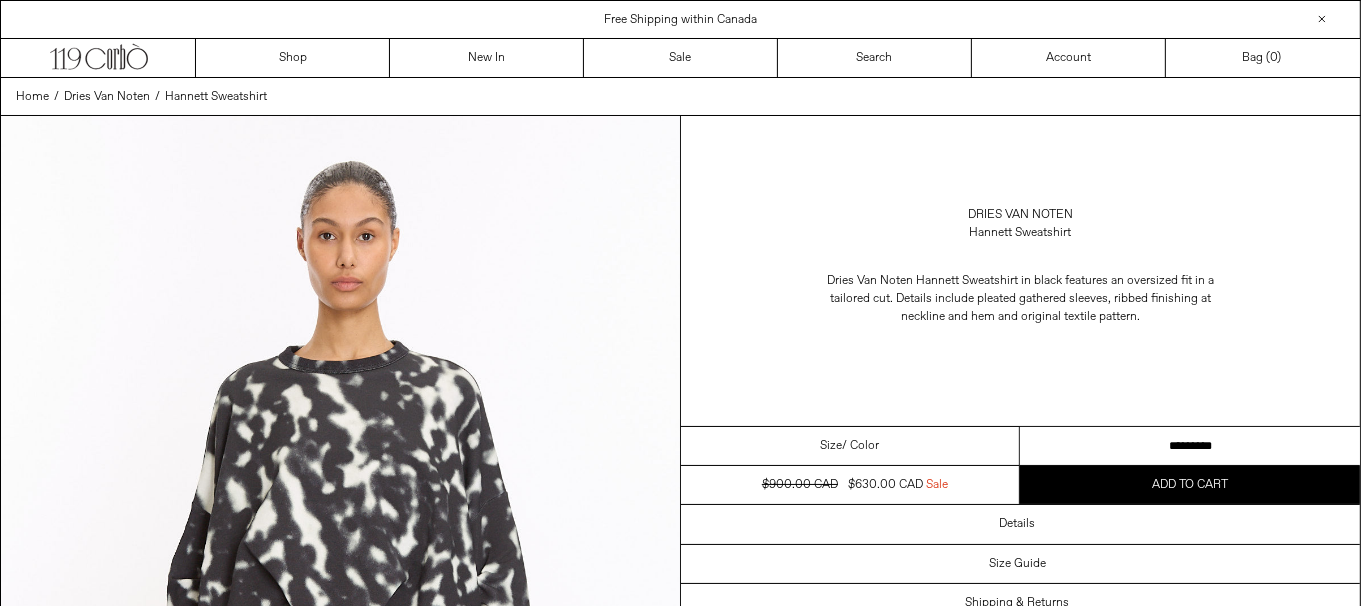 click on "**********" at bounding box center [1190, 446] 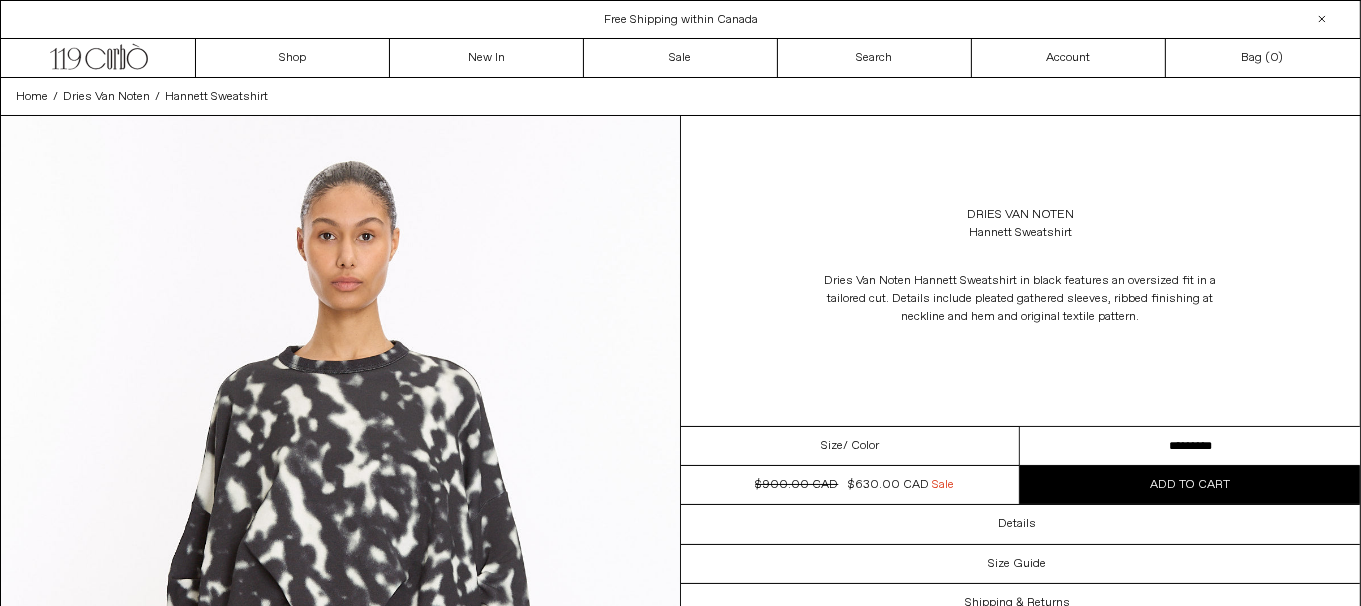 scroll, scrollTop: 0, scrollLeft: 0, axis: both 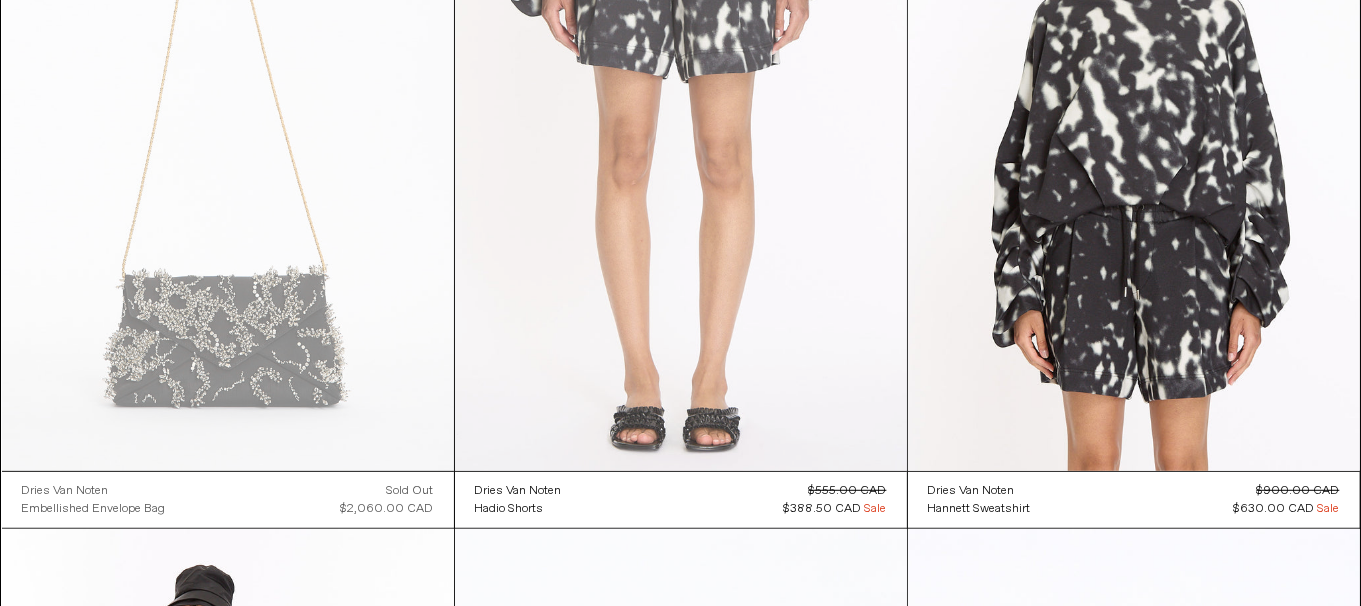 click at bounding box center (681, 132) 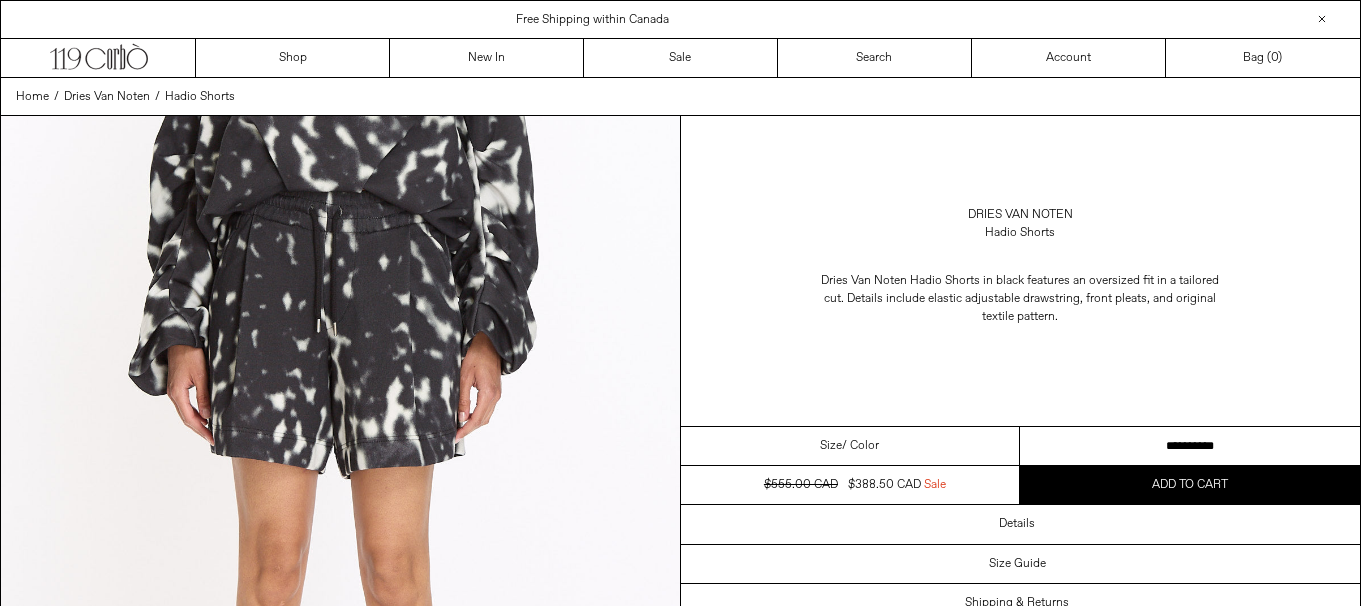 scroll, scrollTop: 0, scrollLeft: 0, axis: both 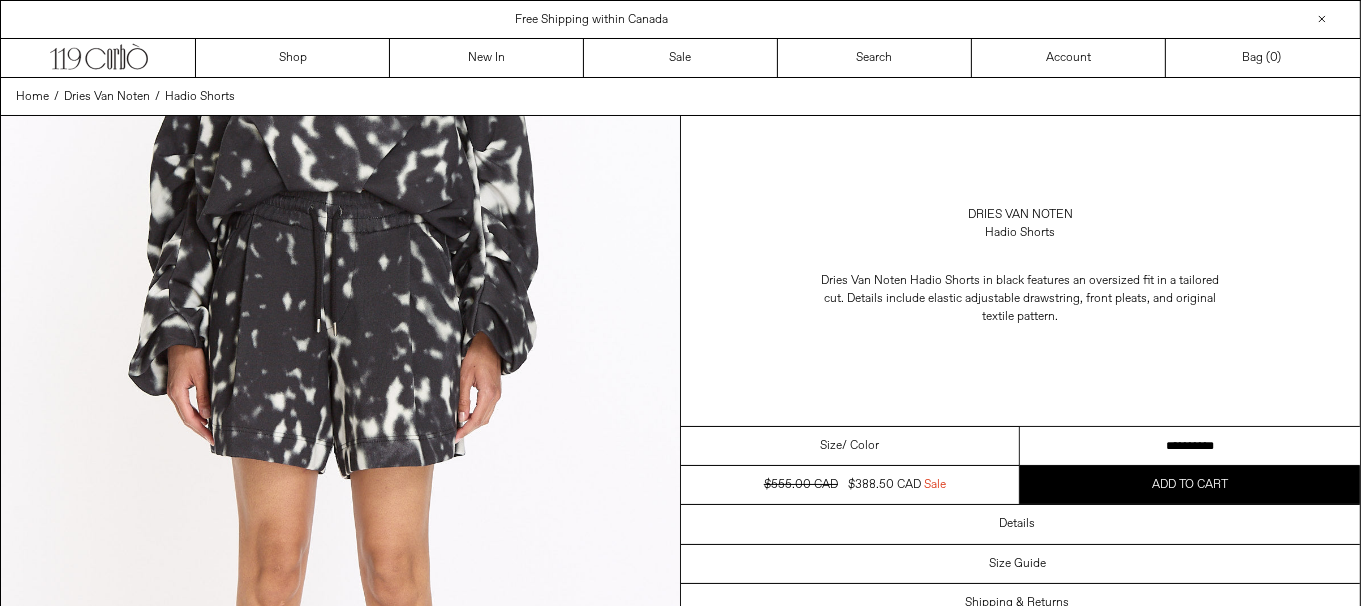 drag, startPoint x: 0, startPoint y: 0, endPoint x: 1093, endPoint y: 433, distance: 1175.6437 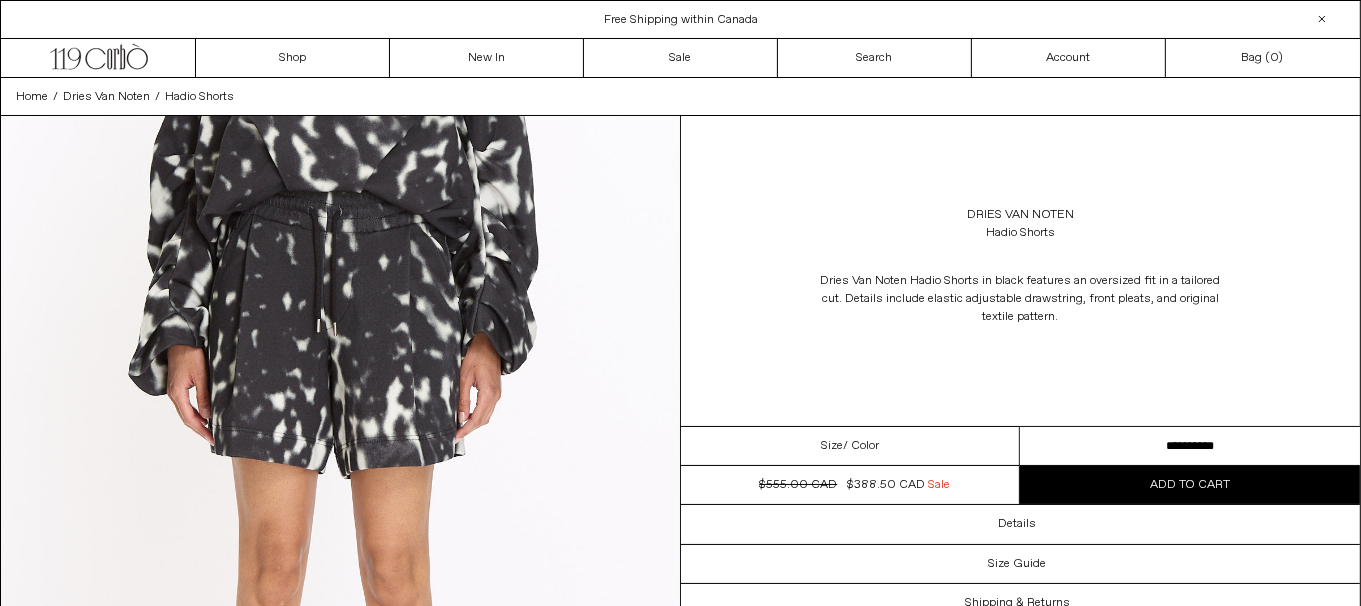scroll, scrollTop: 0, scrollLeft: 0, axis: both 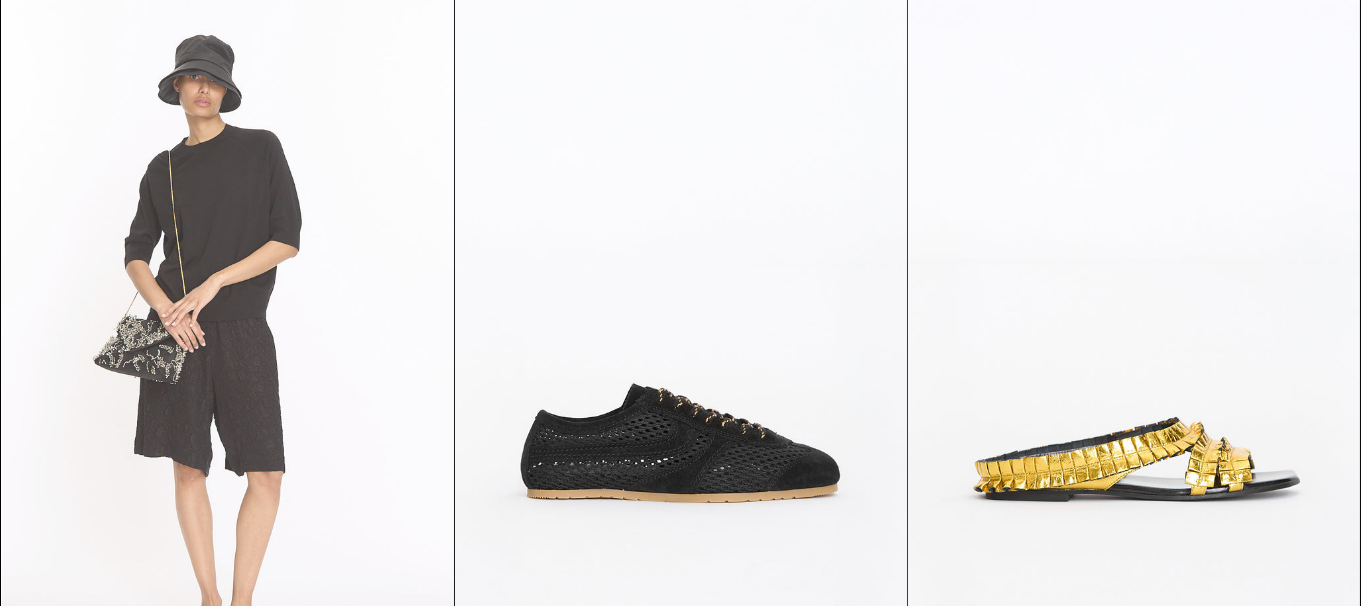 click at bounding box center [228, 338] 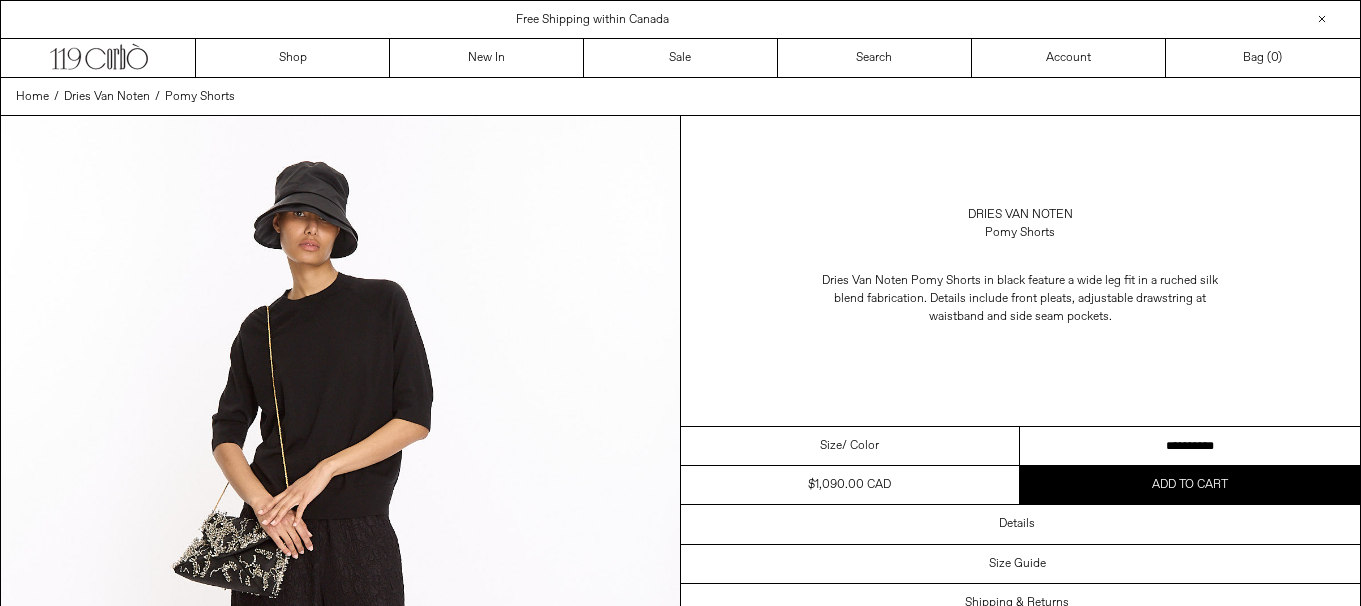 scroll, scrollTop: 0, scrollLeft: 0, axis: both 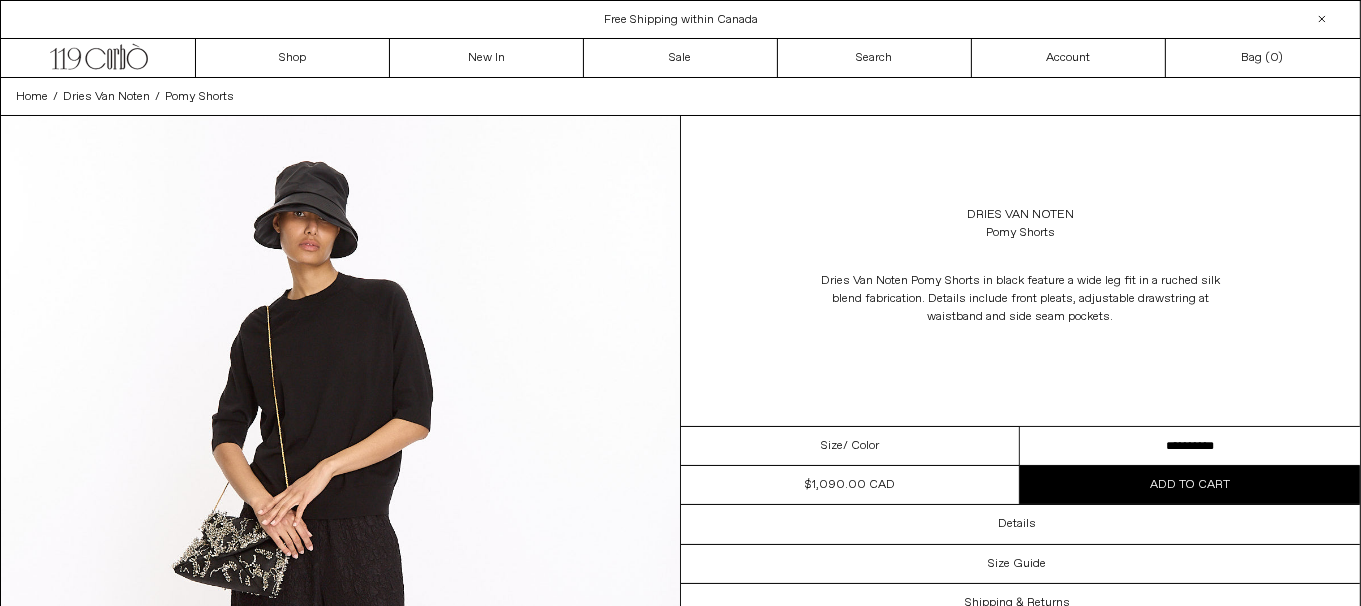 click on "**********" at bounding box center [1190, 446] 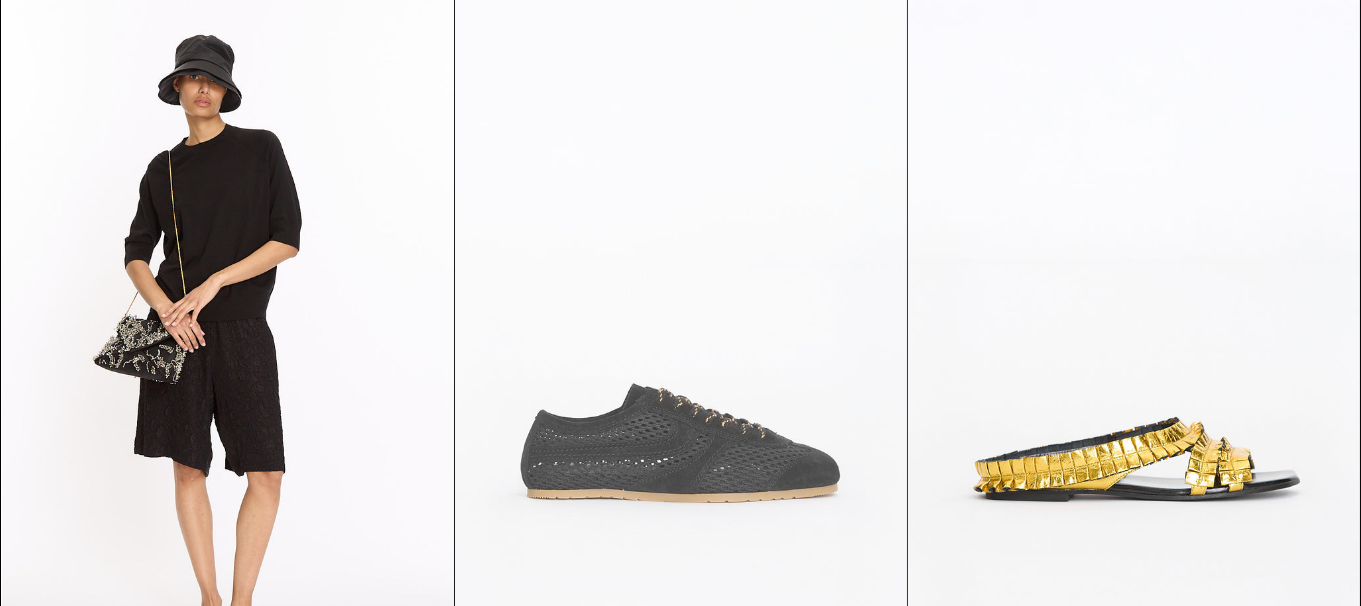 scroll, scrollTop: 0, scrollLeft: 0, axis: both 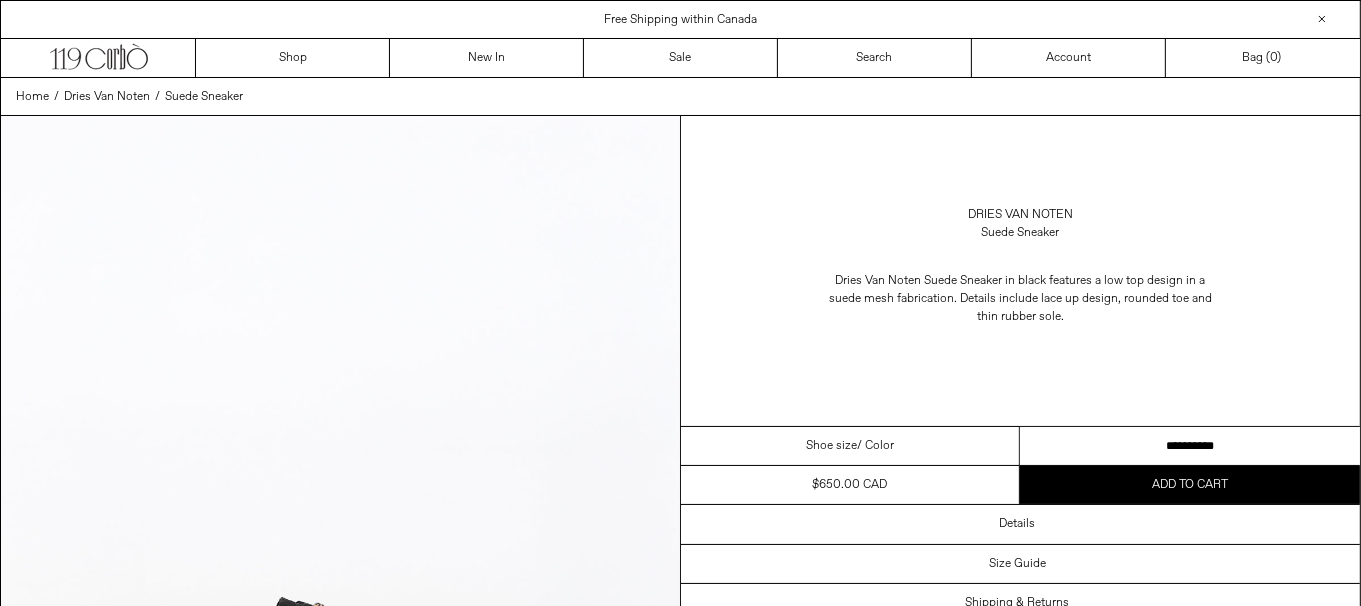 click on "**********" at bounding box center [1190, 446] 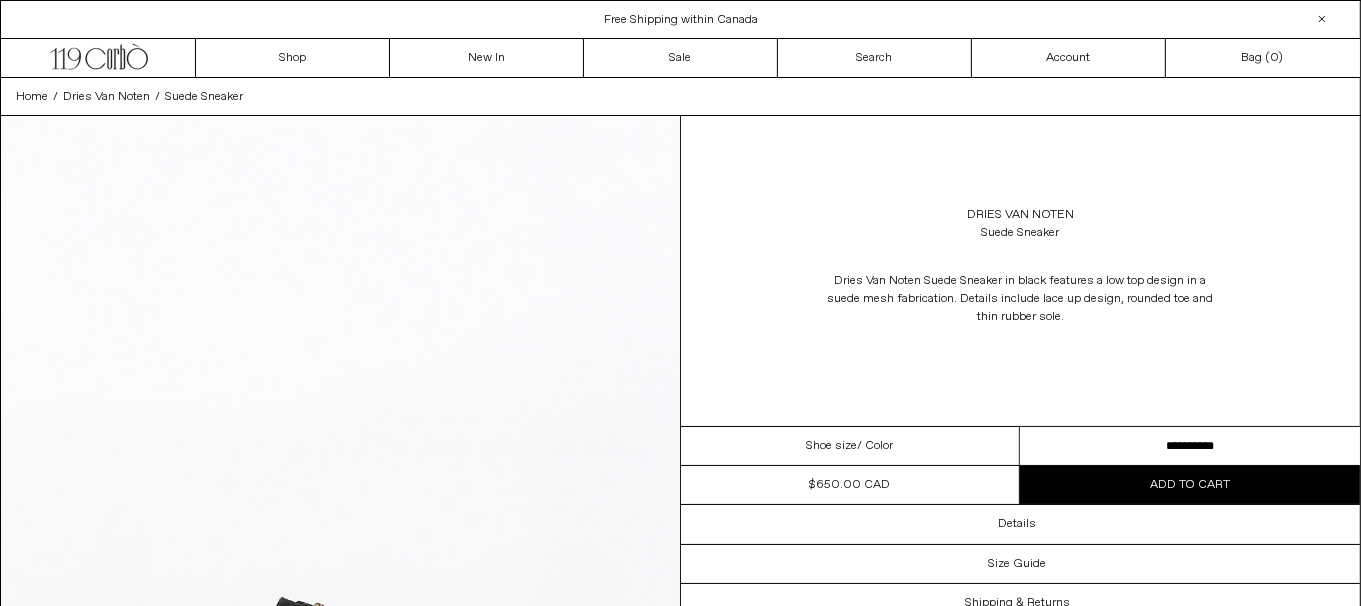 scroll, scrollTop: 0, scrollLeft: 0, axis: both 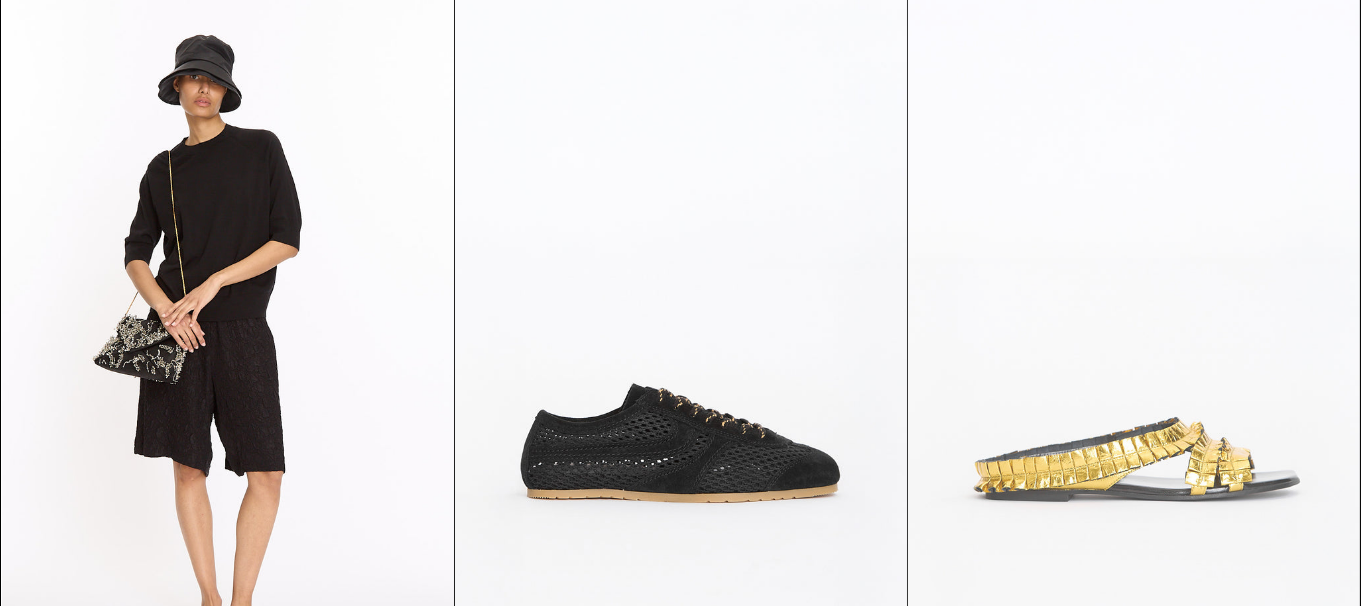 click at bounding box center (1134, 338) 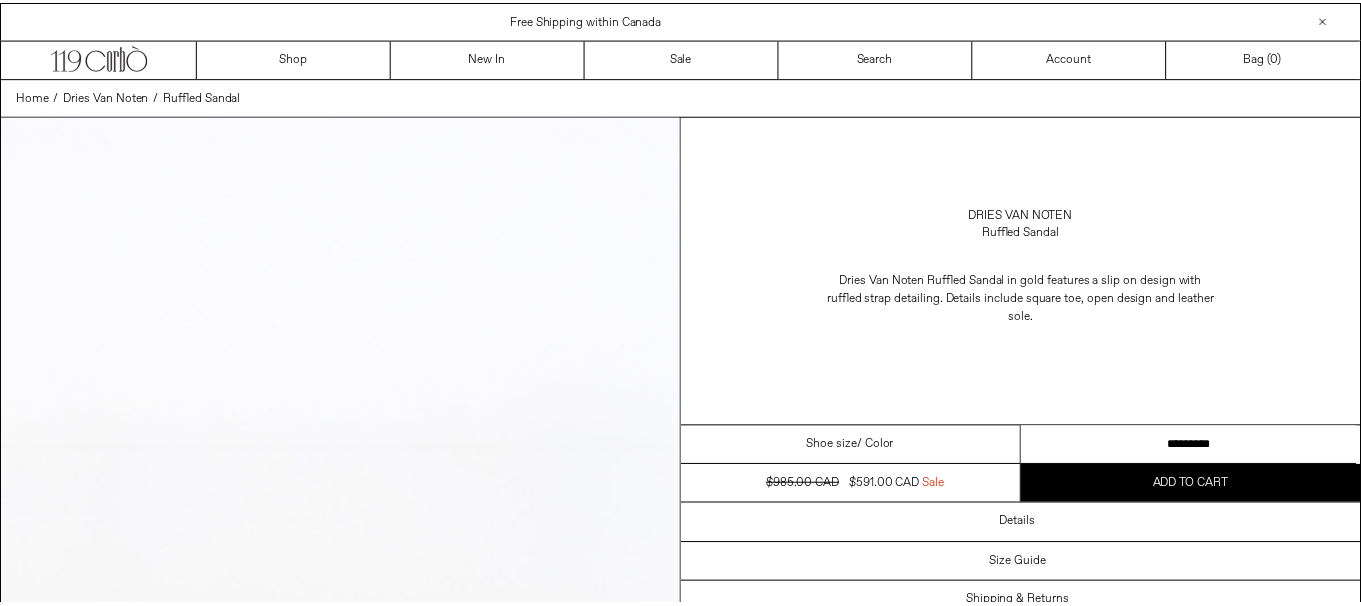 scroll, scrollTop: 0, scrollLeft: 0, axis: both 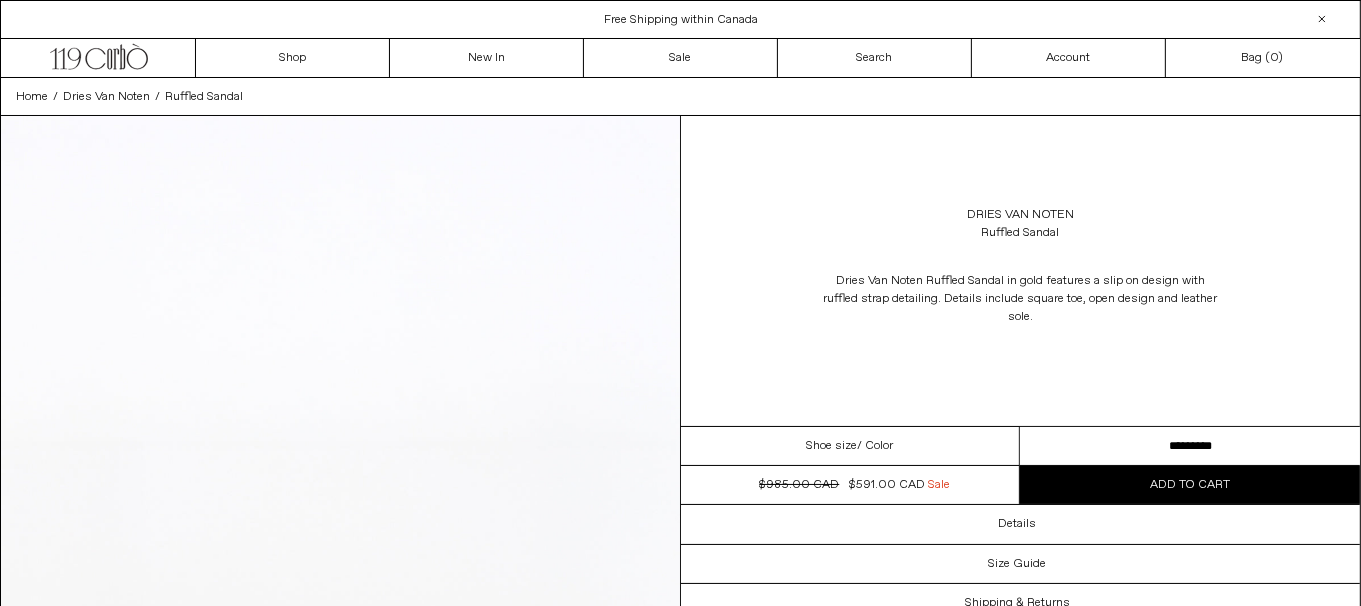 click on "**********" at bounding box center (1190, 446) 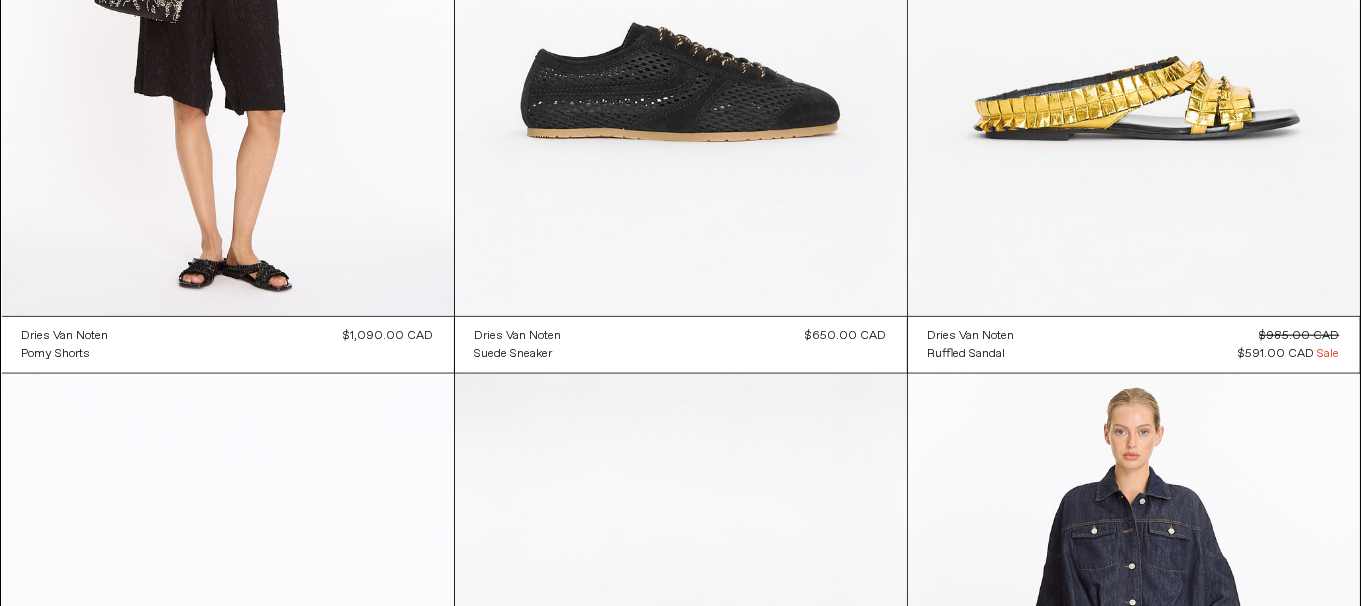 scroll, scrollTop: 0, scrollLeft: 0, axis: both 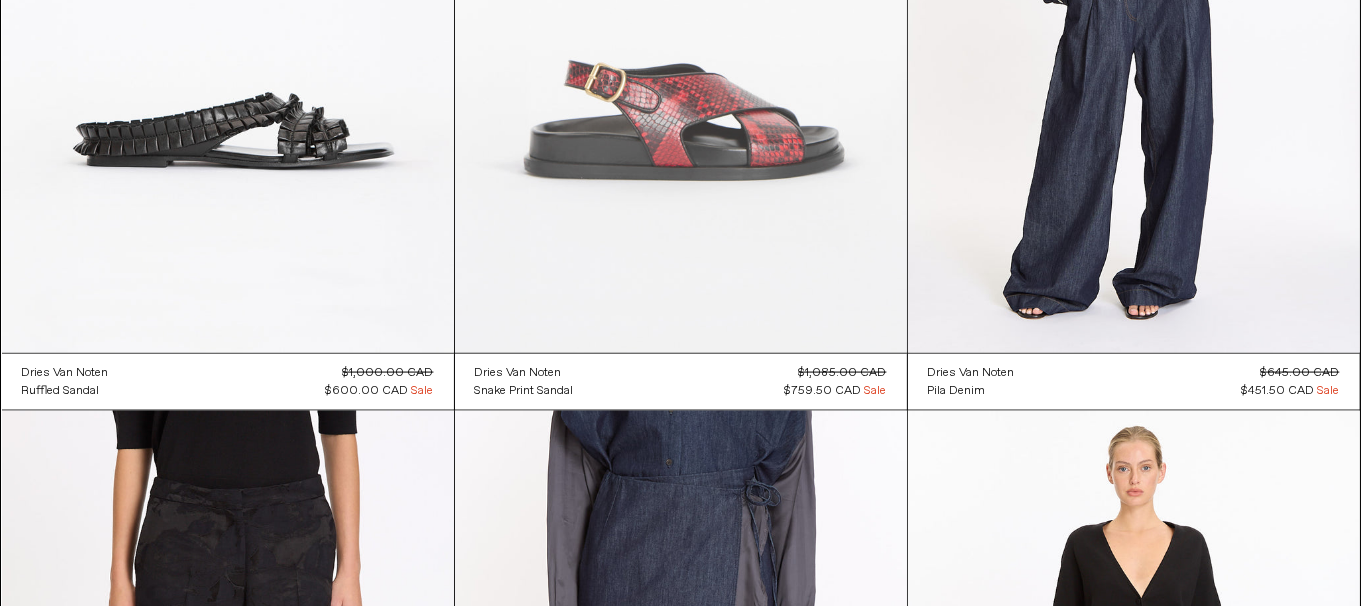 click at bounding box center [681, 14] 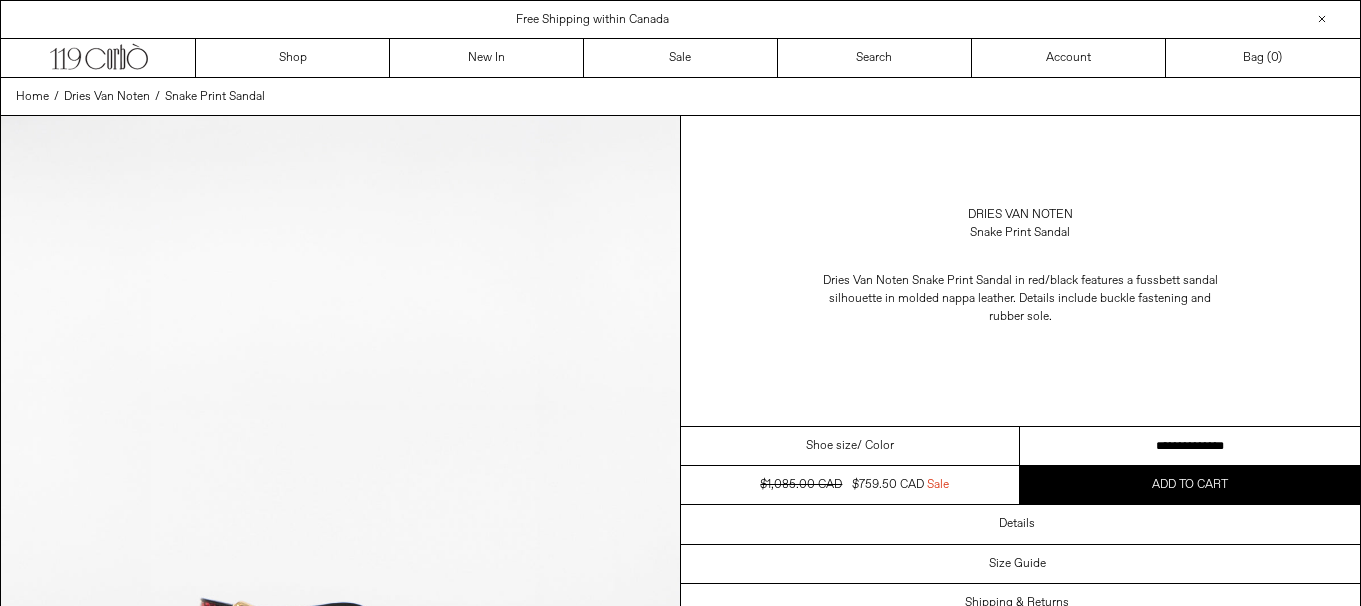 scroll, scrollTop: 0, scrollLeft: 0, axis: both 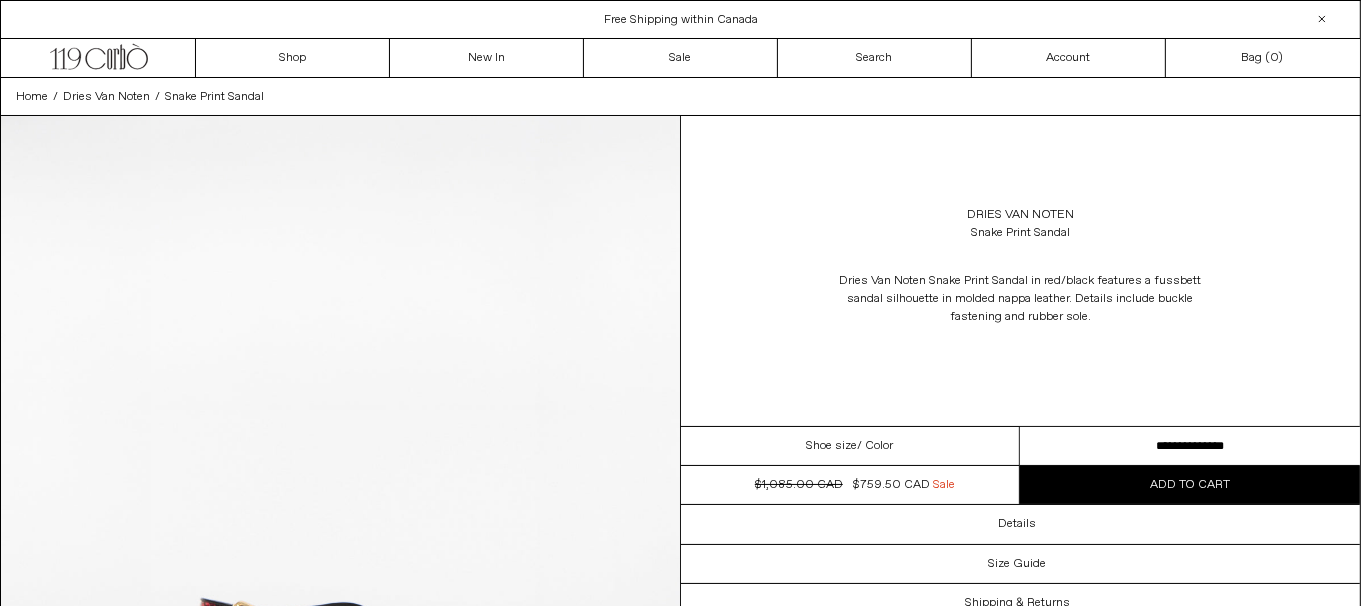 click on "**********" at bounding box center [1190, 446] 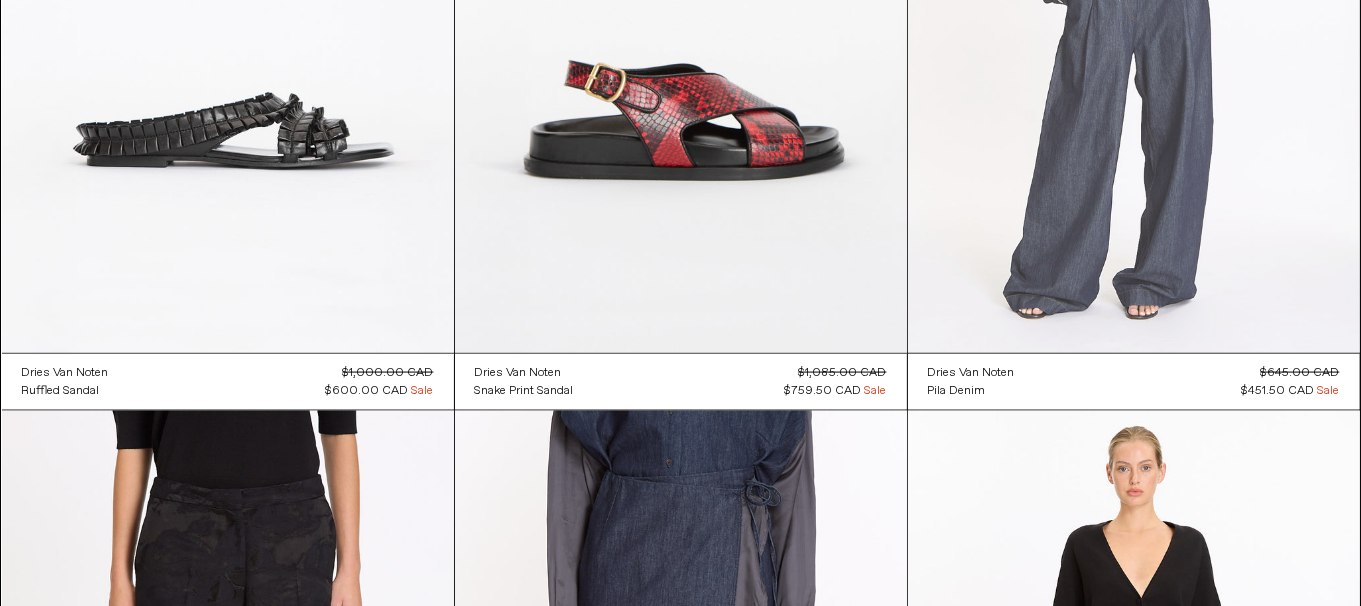 scroll, scrollTop: 0, scrollLeft: 0, axis: both 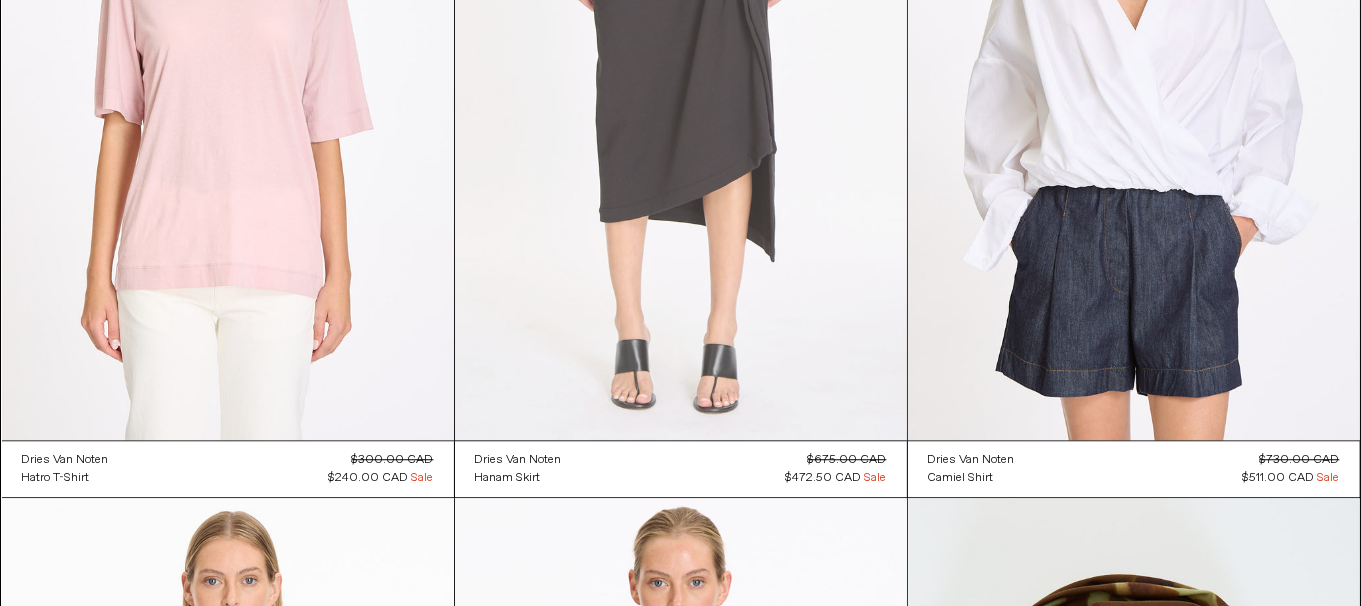 click at bounding box center [681, 101] 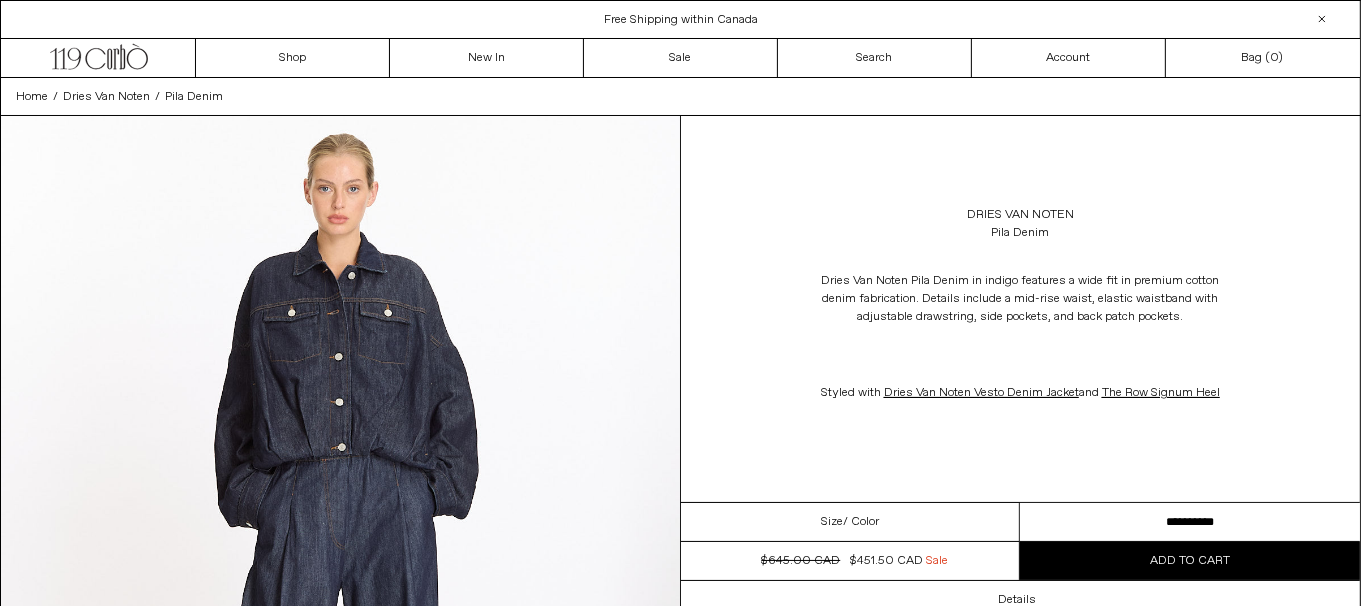 scroll, scrollTop: 0, scrollLeft: 0, axis: both 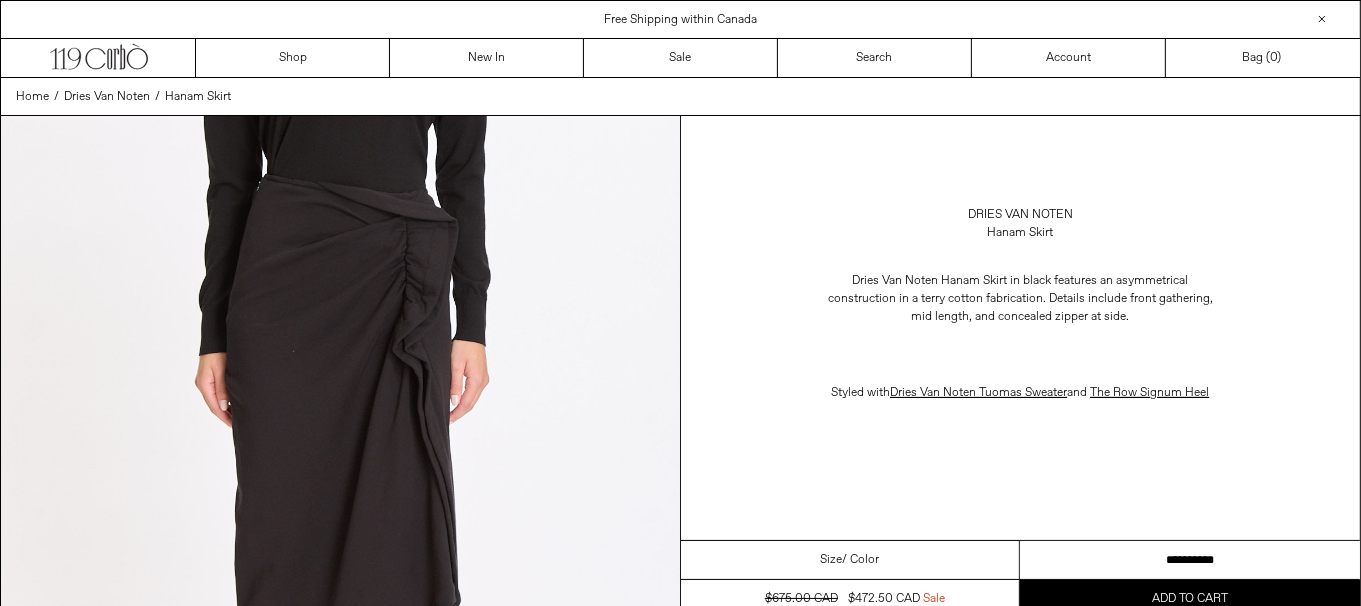 click on "**********" at bounding box center (1190, 560) 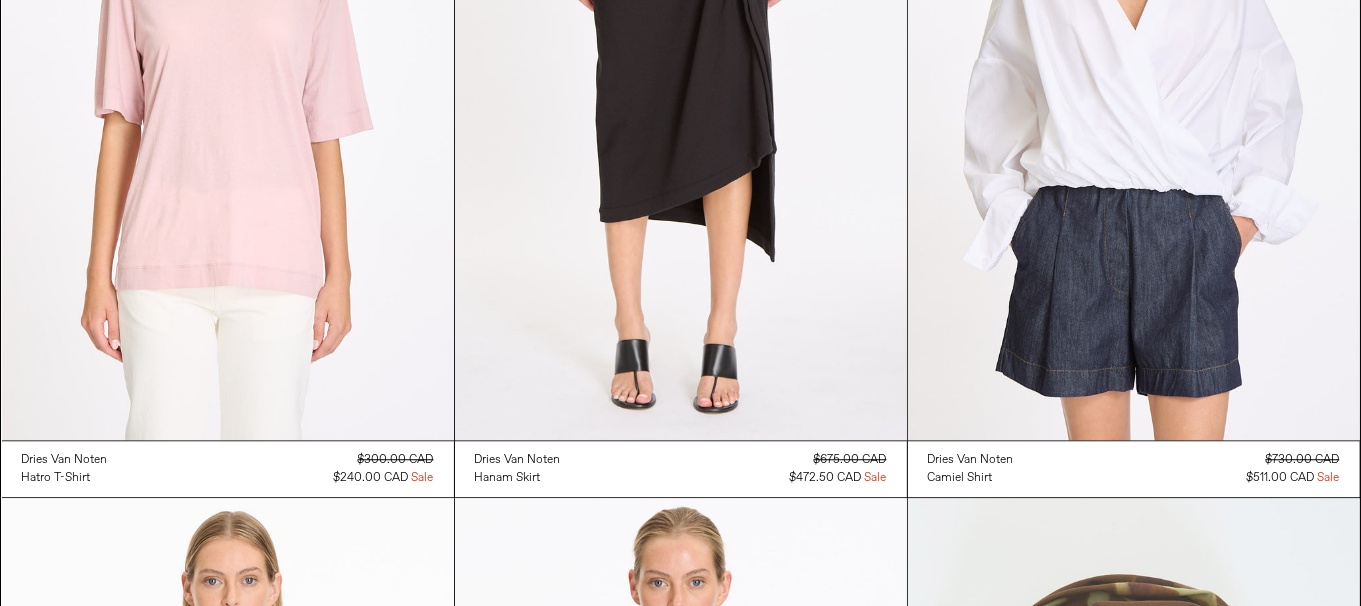 scroll, scrollTop: 4771, scrollLeft: 0, axis: vertical 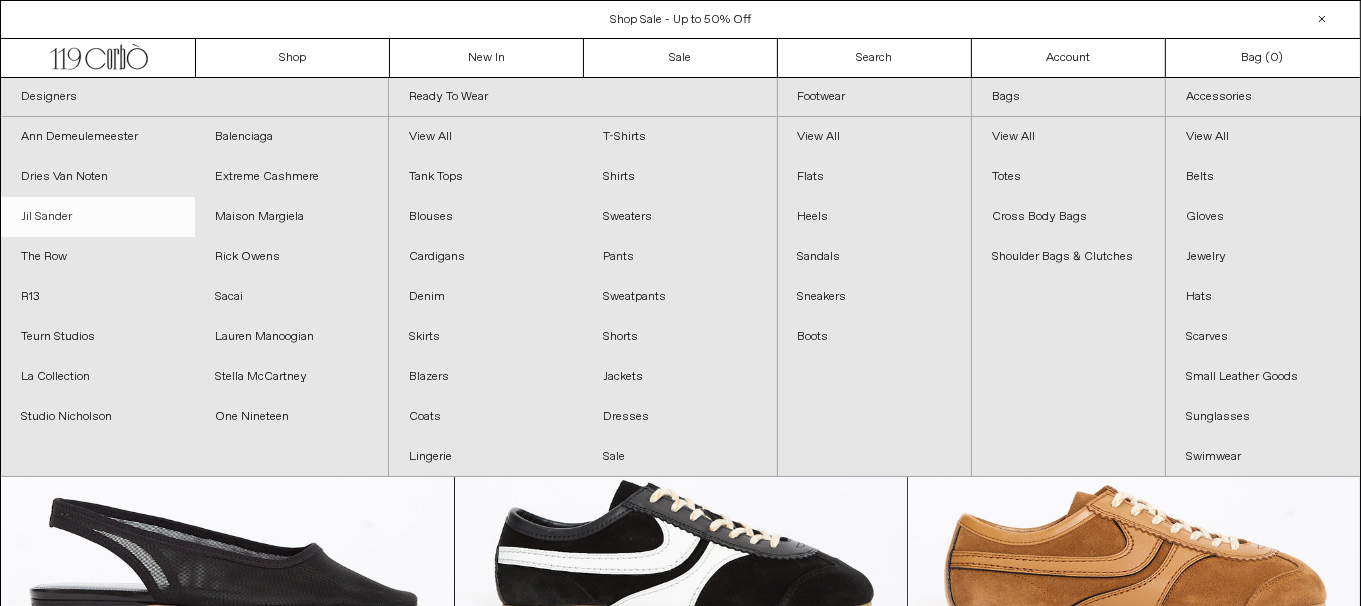 click on "Jil Sander" at bounding box center (98, 217) 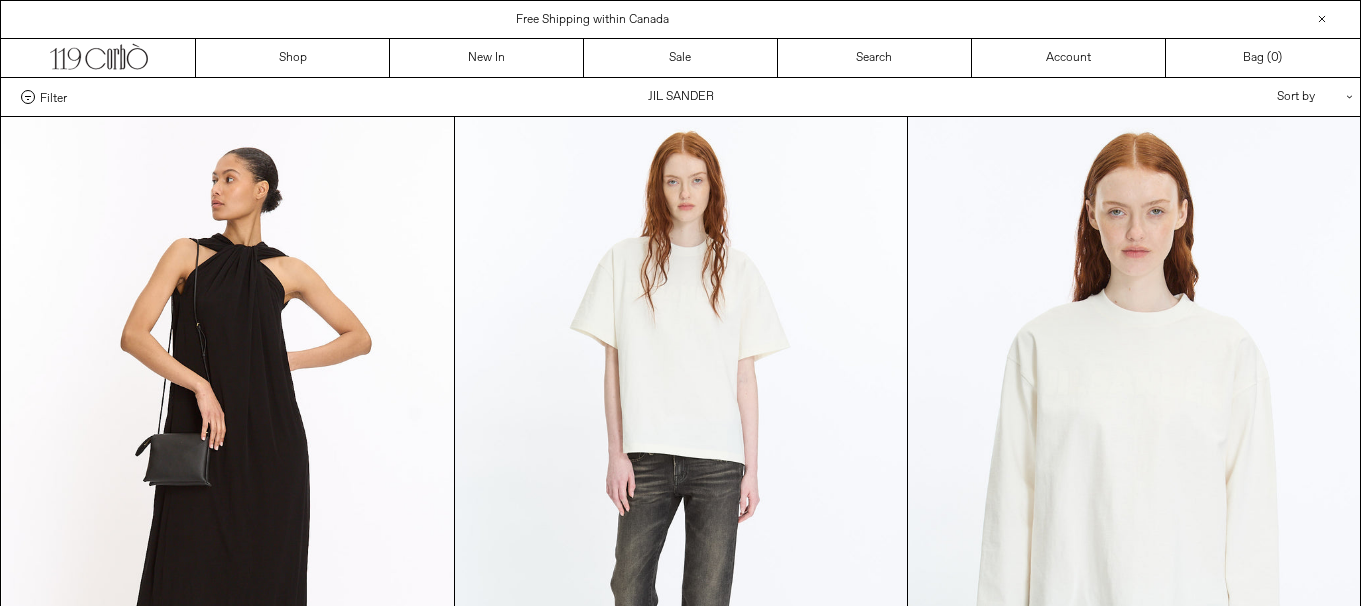 scroll, scrollTop: 530, scrollLeft: 0, axis: vertical 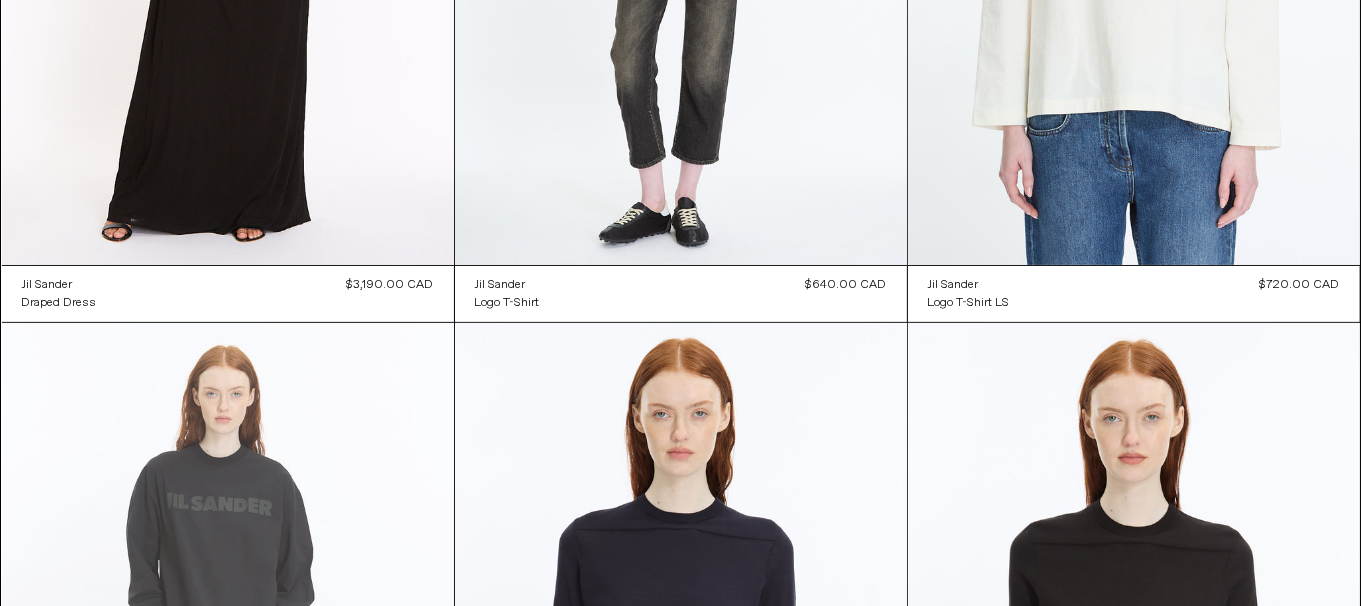 click at bounding box center (228, 662) 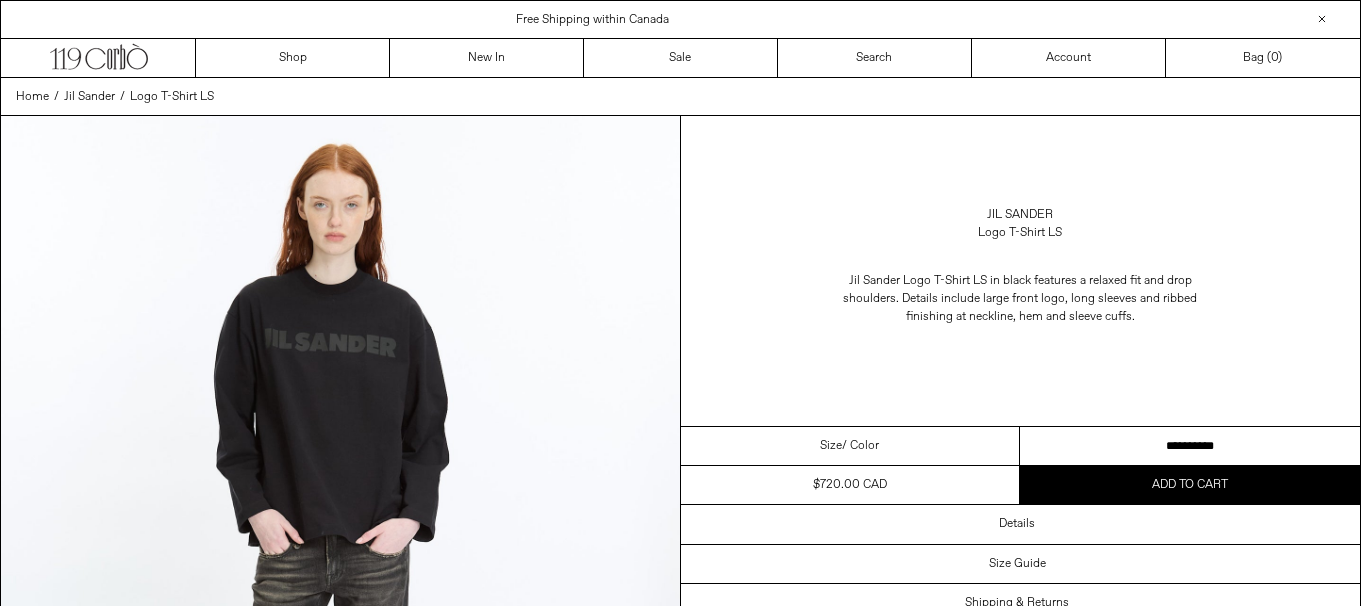 scroll, scrollTop: 0, scrollLeft: 0, axis: both 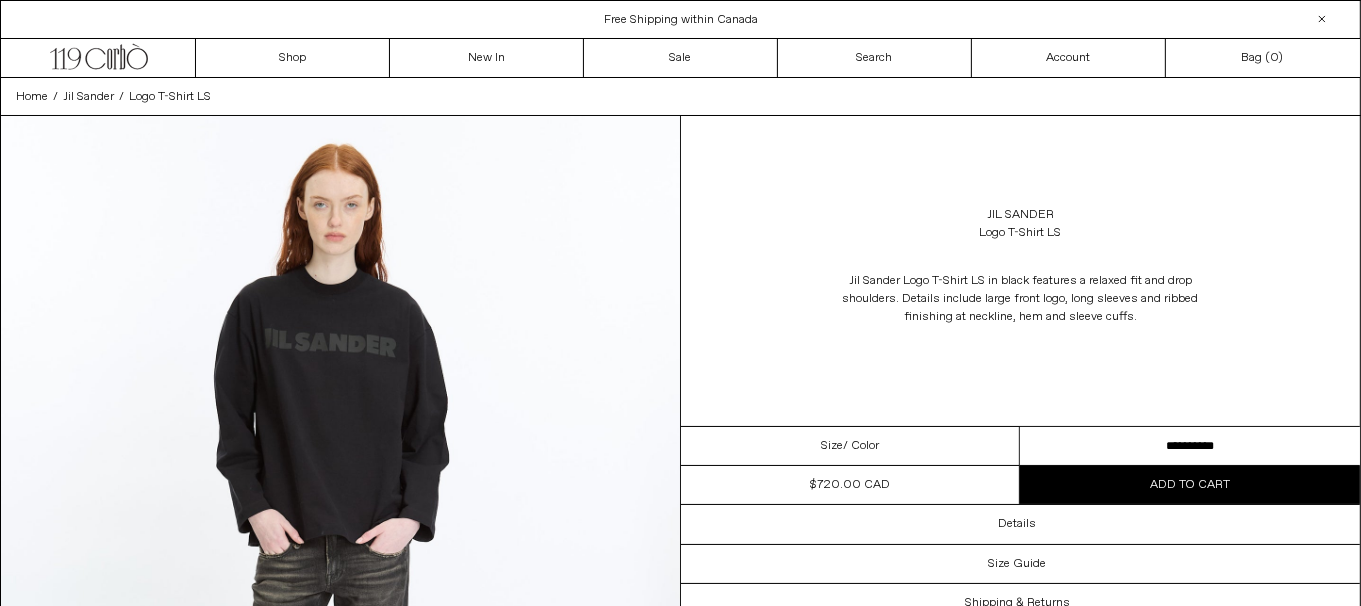 click on "**********" at bounding box center [1190, 446] 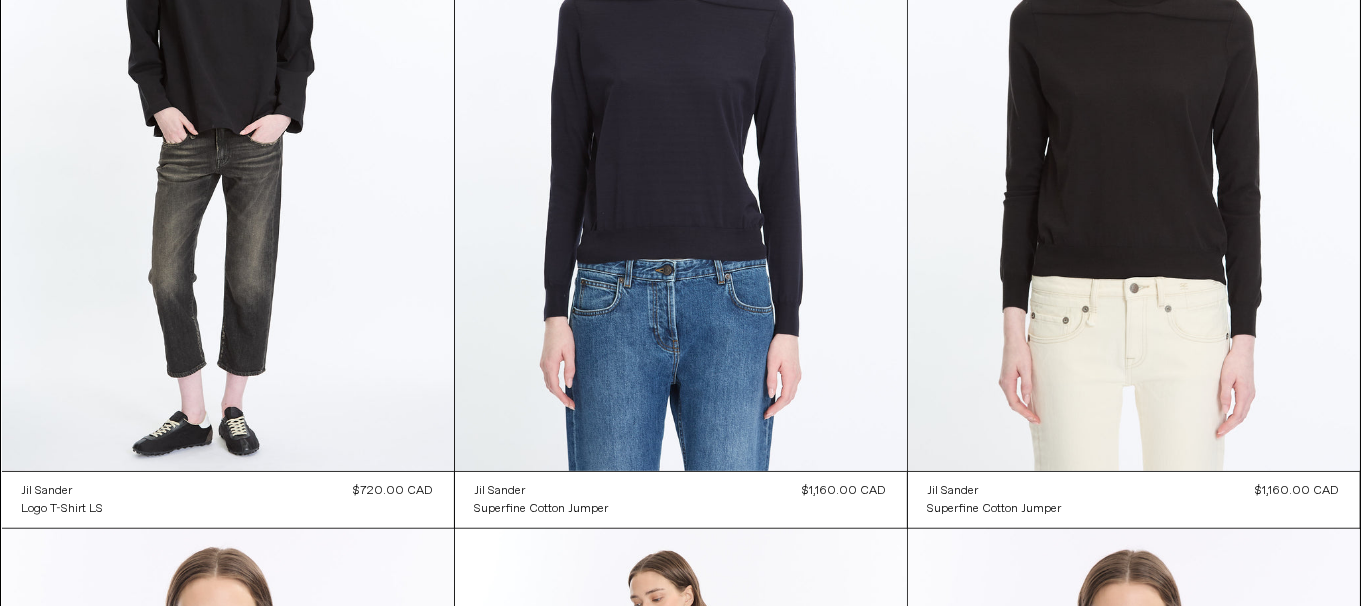 scroll, scrollTop: 1590, scrollLeft: 0, axis: vertical 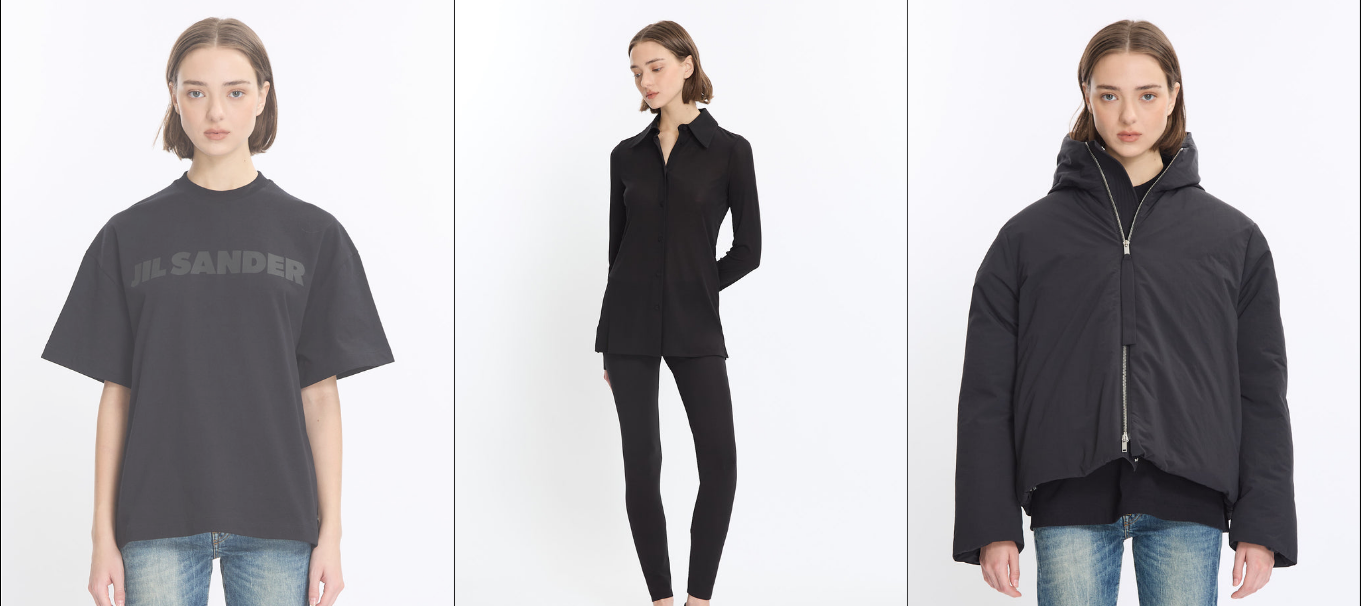 click at bounding box center [228, 338] 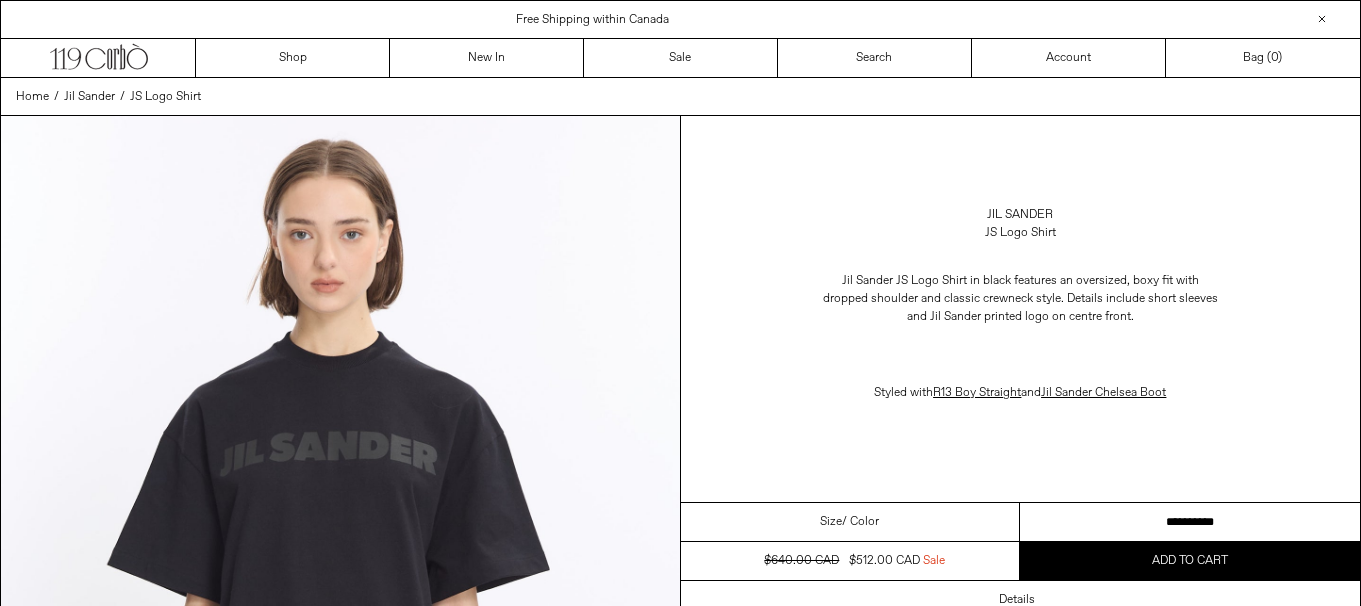 scroll, scrollTop: 0, scrollLeft: 0, axis: both 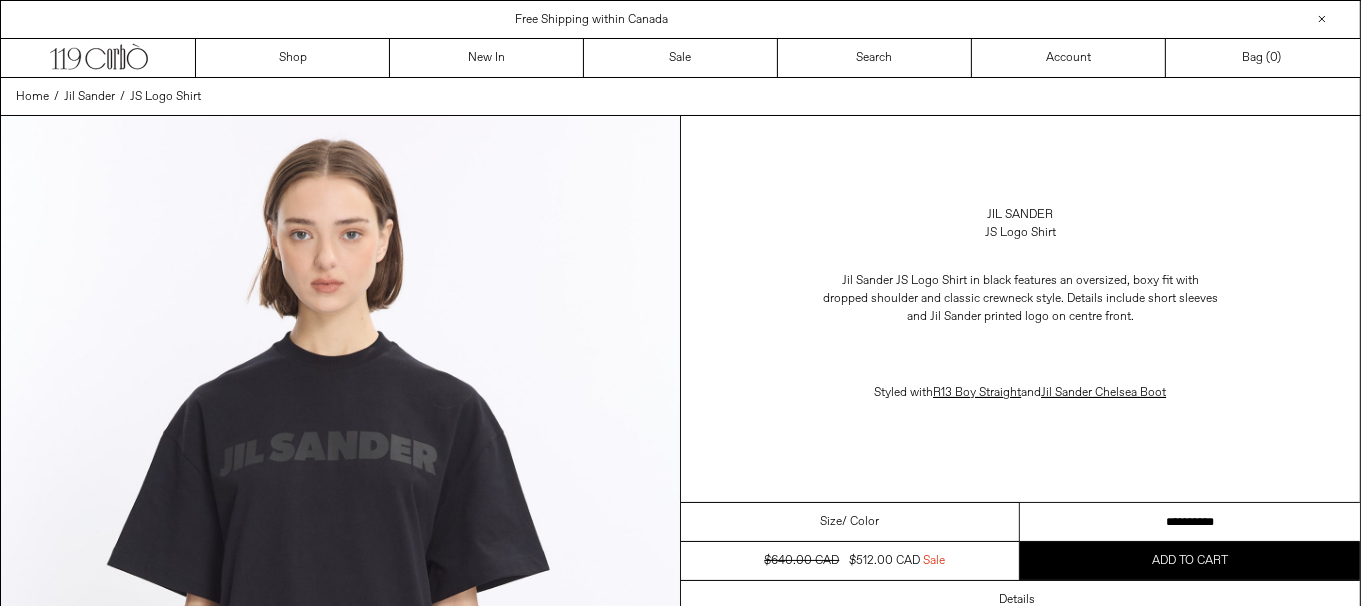 drag, startPoint x: 0, startPoint y: 0, endPoint x: 1091, endPoint y: 525, distance: 1210.7461 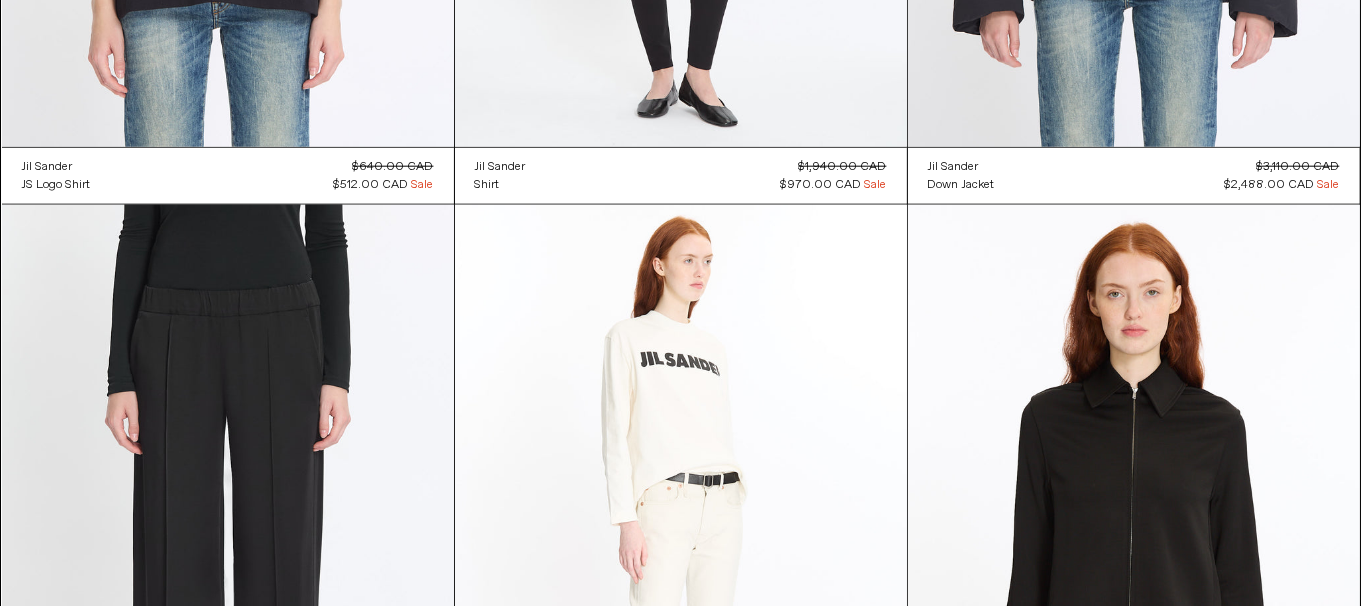 scroll, scrollTop: 2650, scrollLeft: 0, axis: vertical 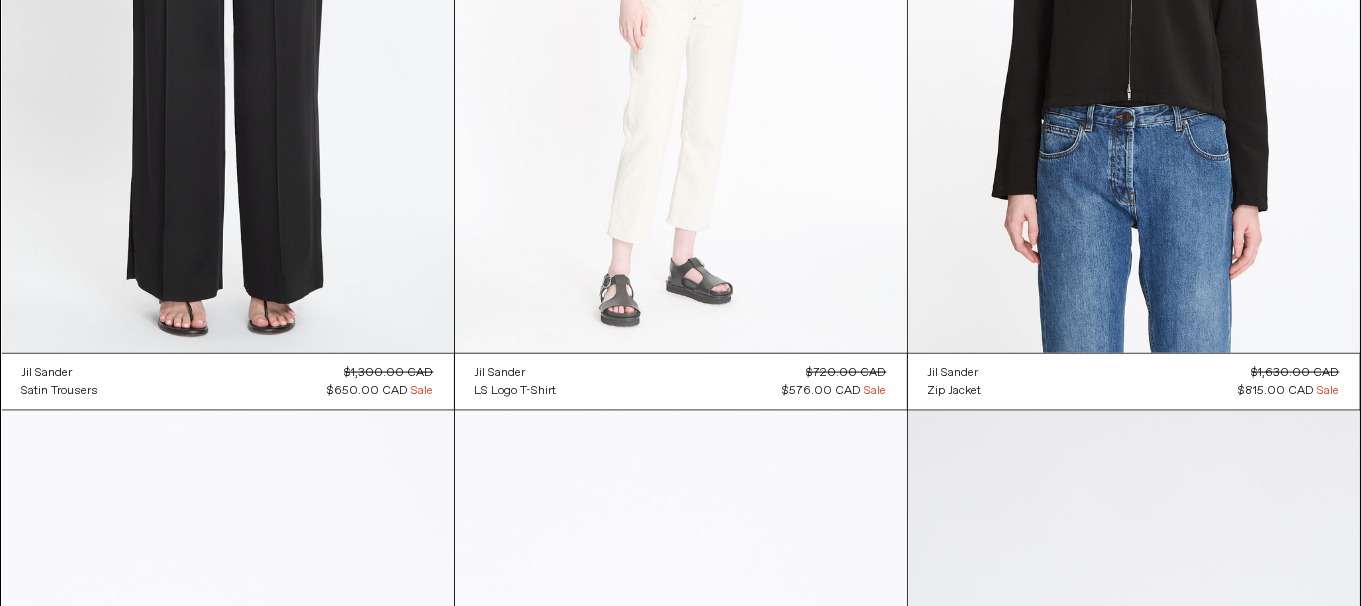click at bounding box center [681, 14] 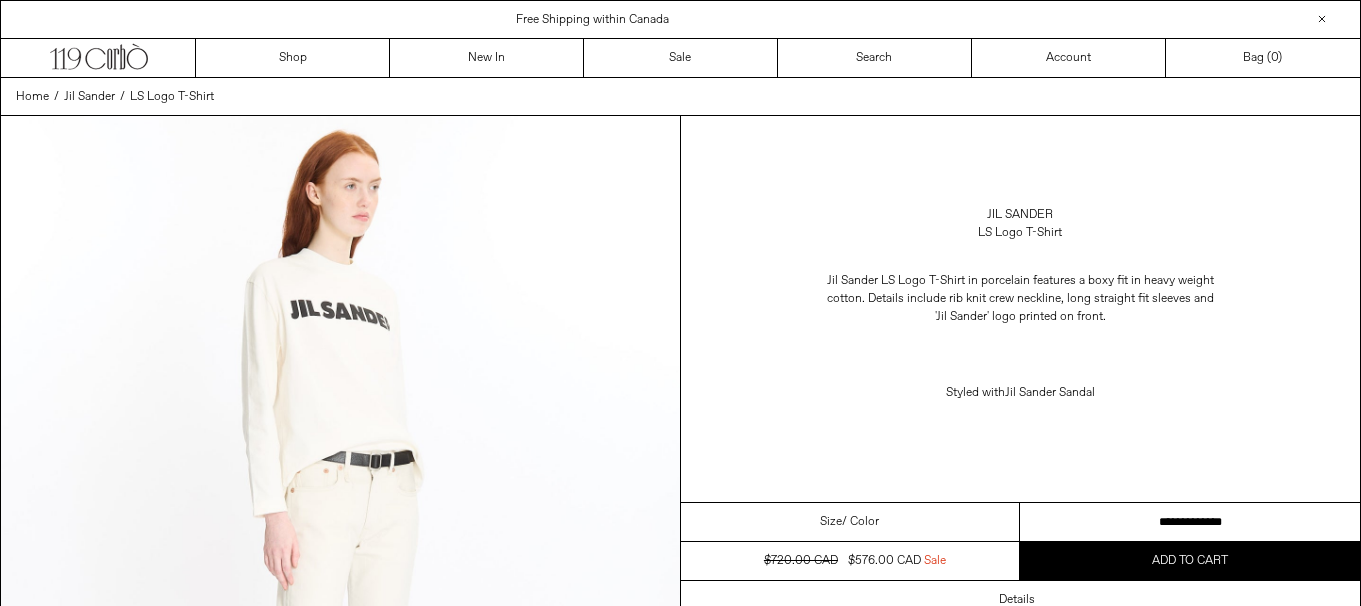 scroll, scrollTop: 0, scrollLeft: 0, axis: both 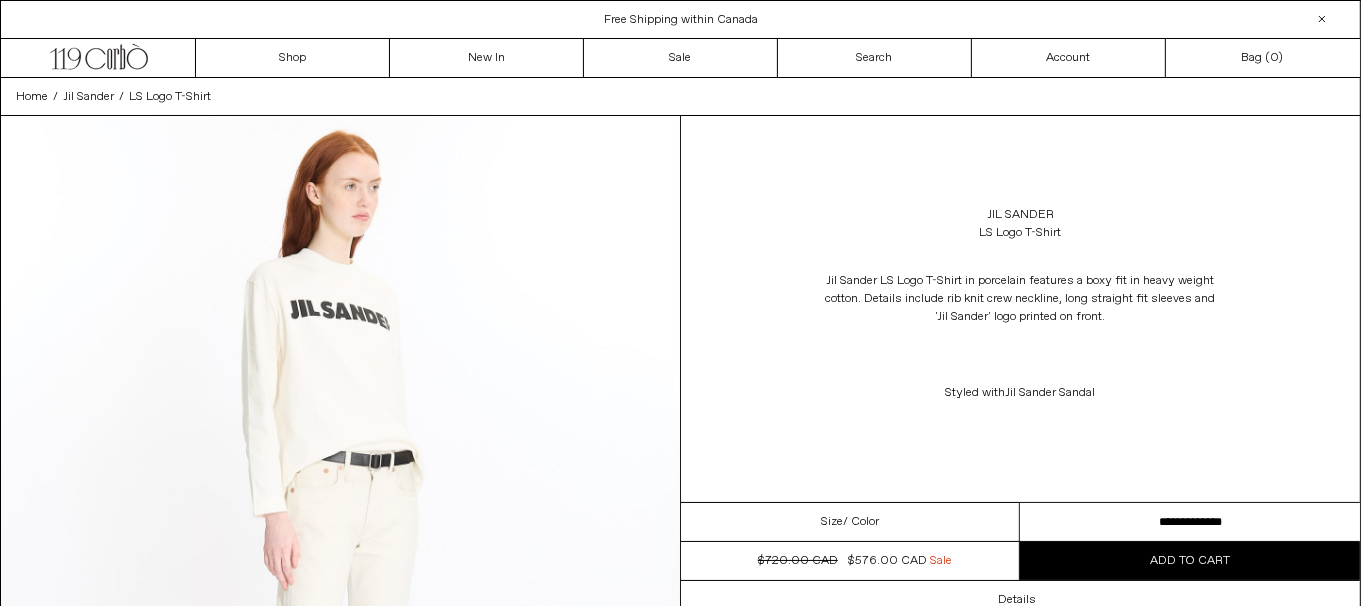 click on "**********" at bounding box center [1190, 522] 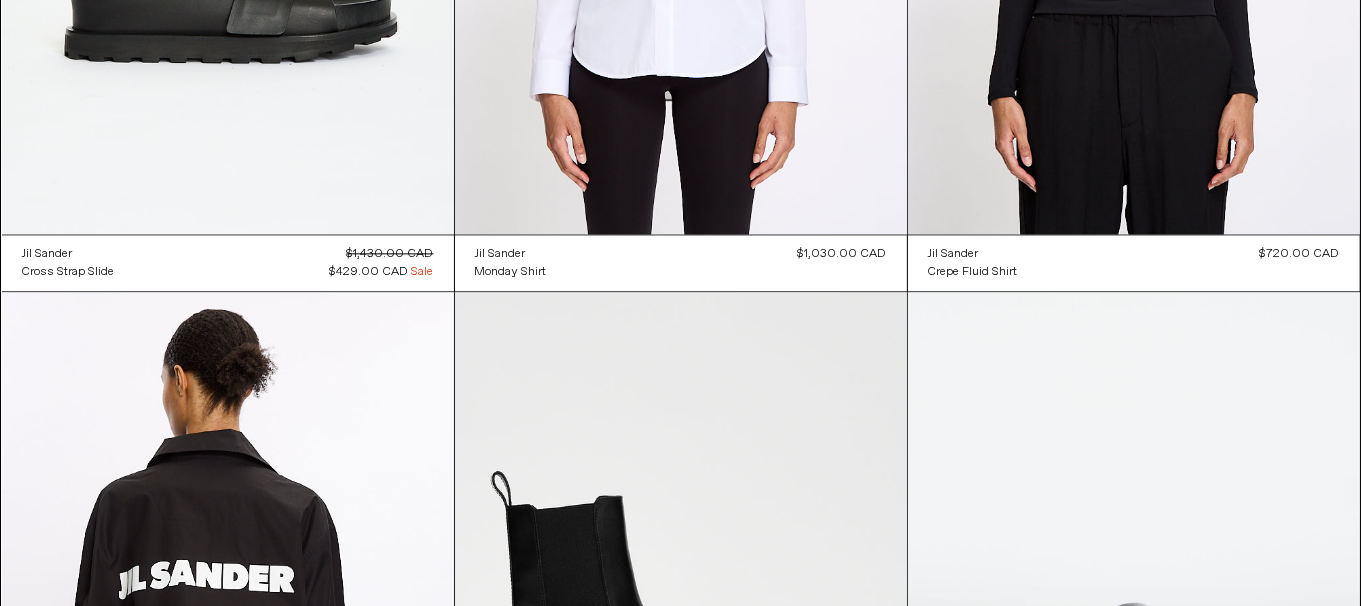 scroll, scrollTop: 4771, scrollLeft: 0, axis: vertical 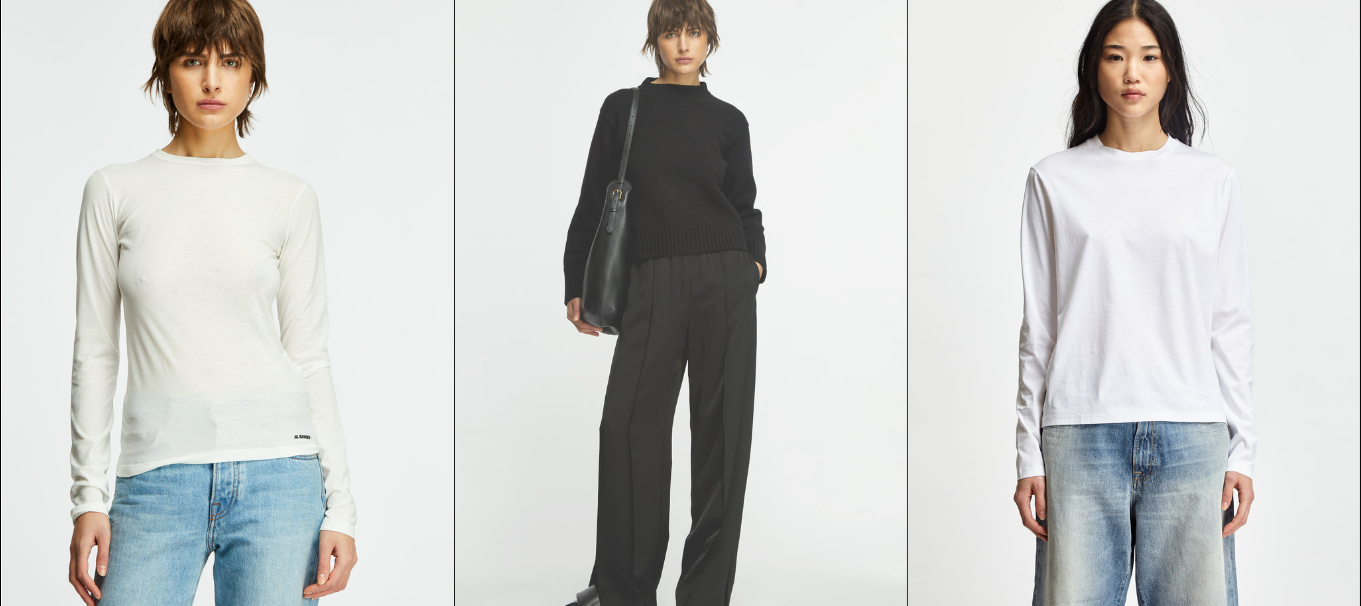 click at bounding box center [681, 307] 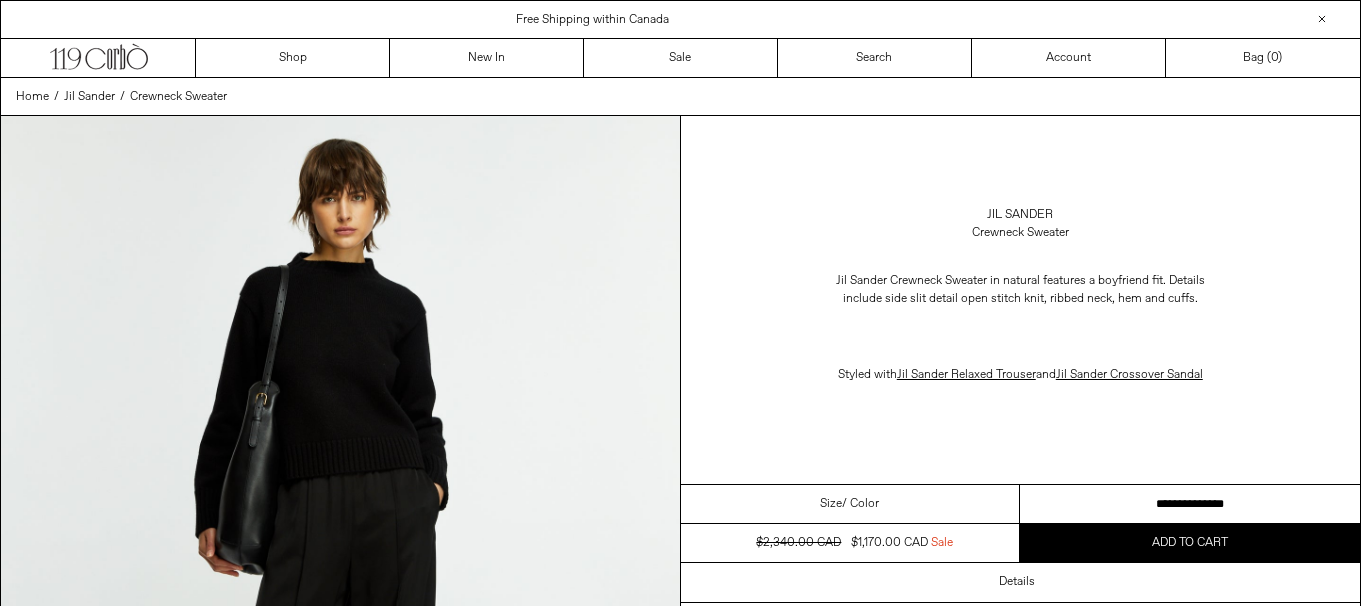 scroll, scrollTop: 0, scrollLeft: 0, axis: both 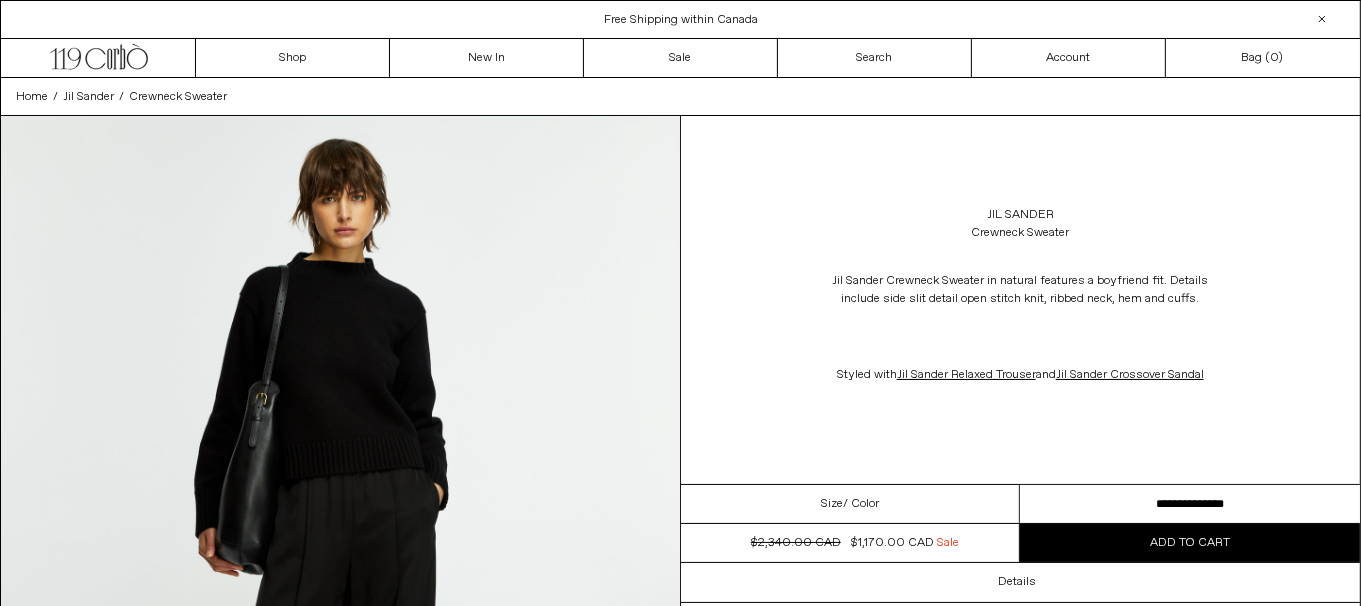 click on "**********" at bounding box center [1190, 504] 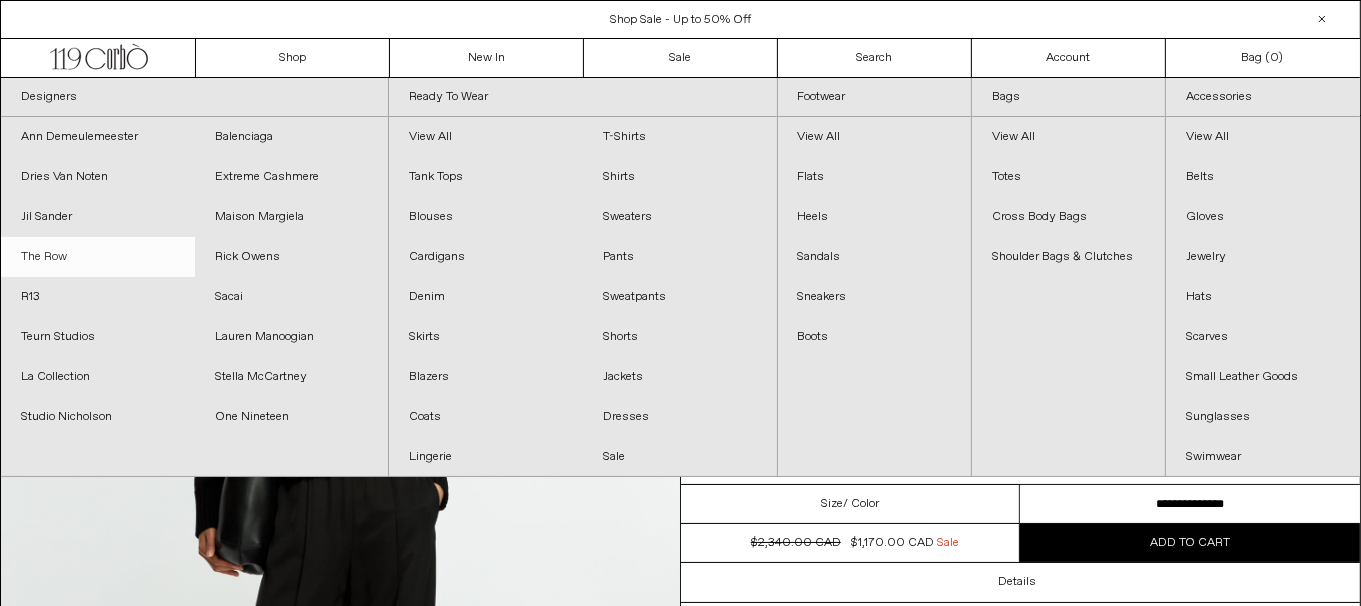 click on "The Row" at bounding box center (98, 257) 